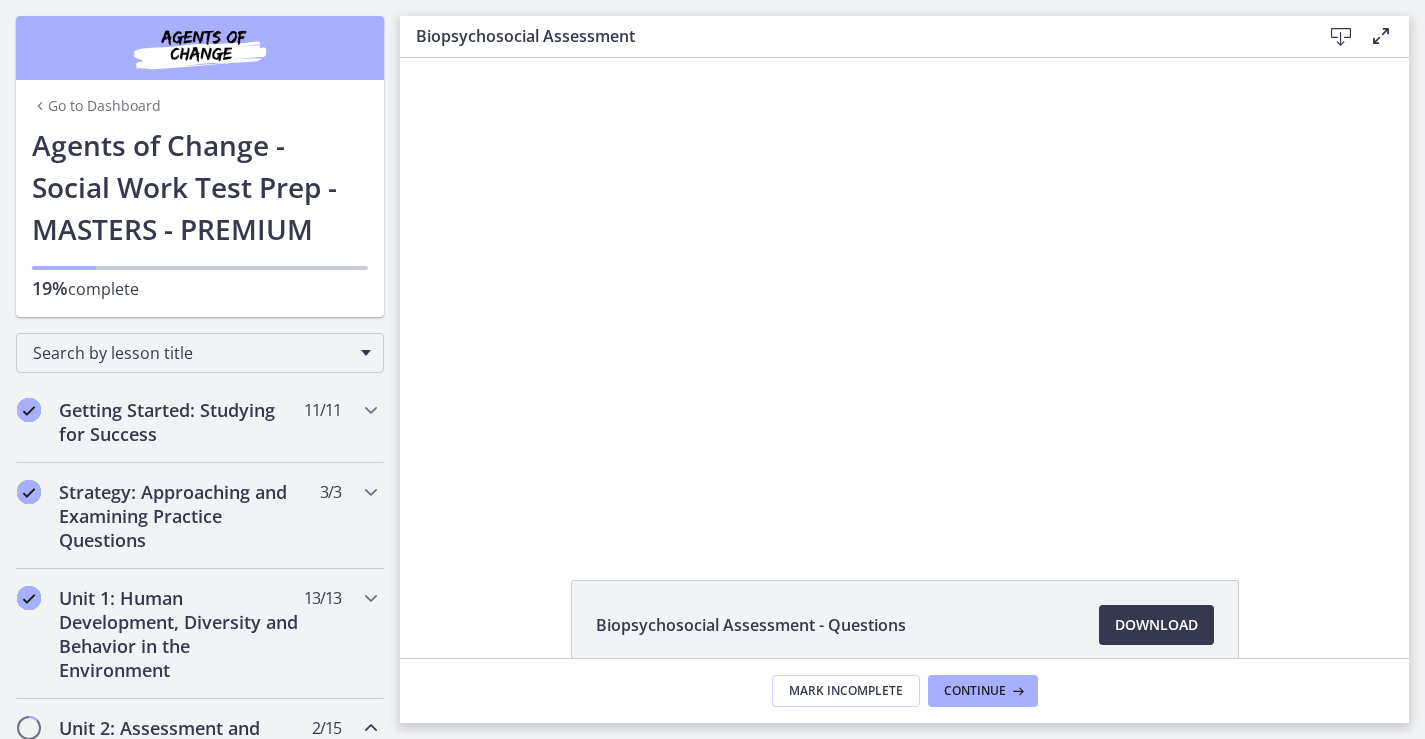 scroll, scrollTop: 0, scrollLeft: 0, axis: both 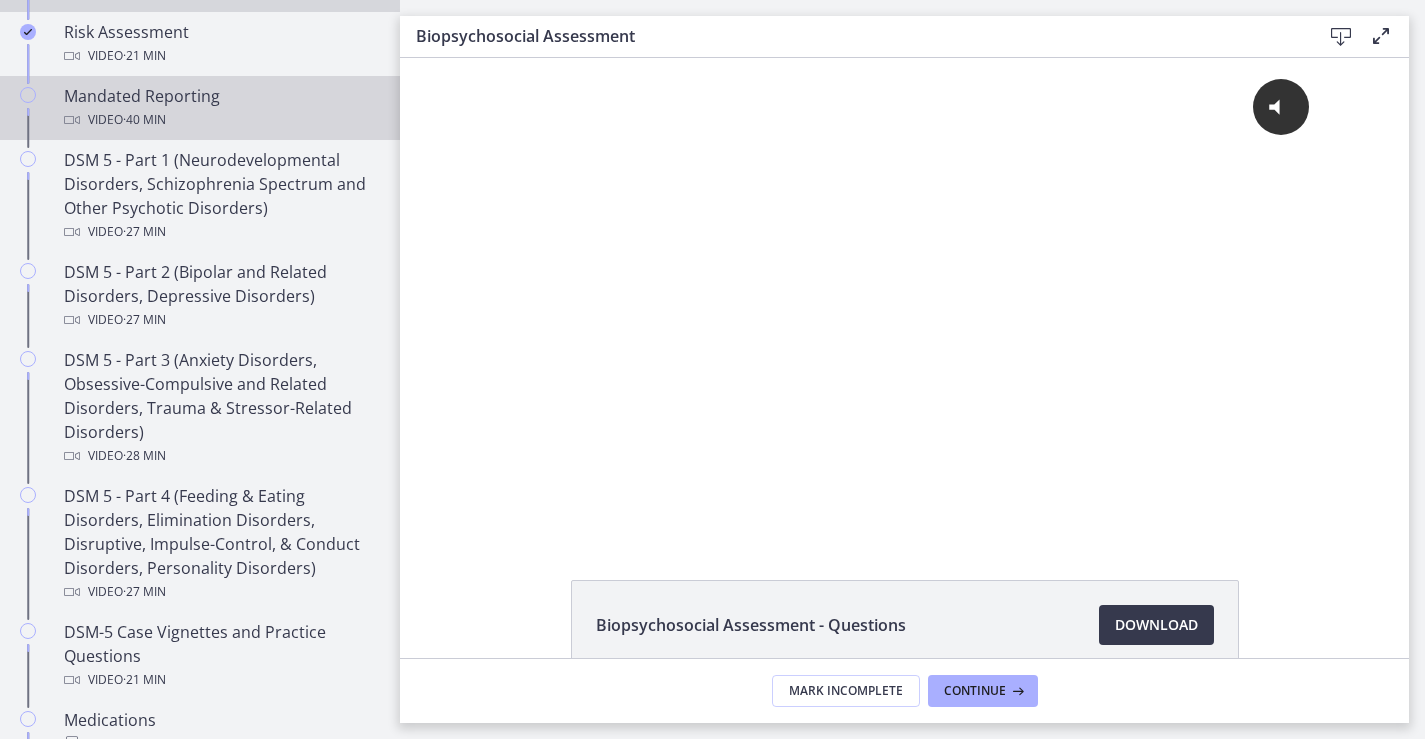 click on "Video
·  40 min" at bounding box center [220, 120] 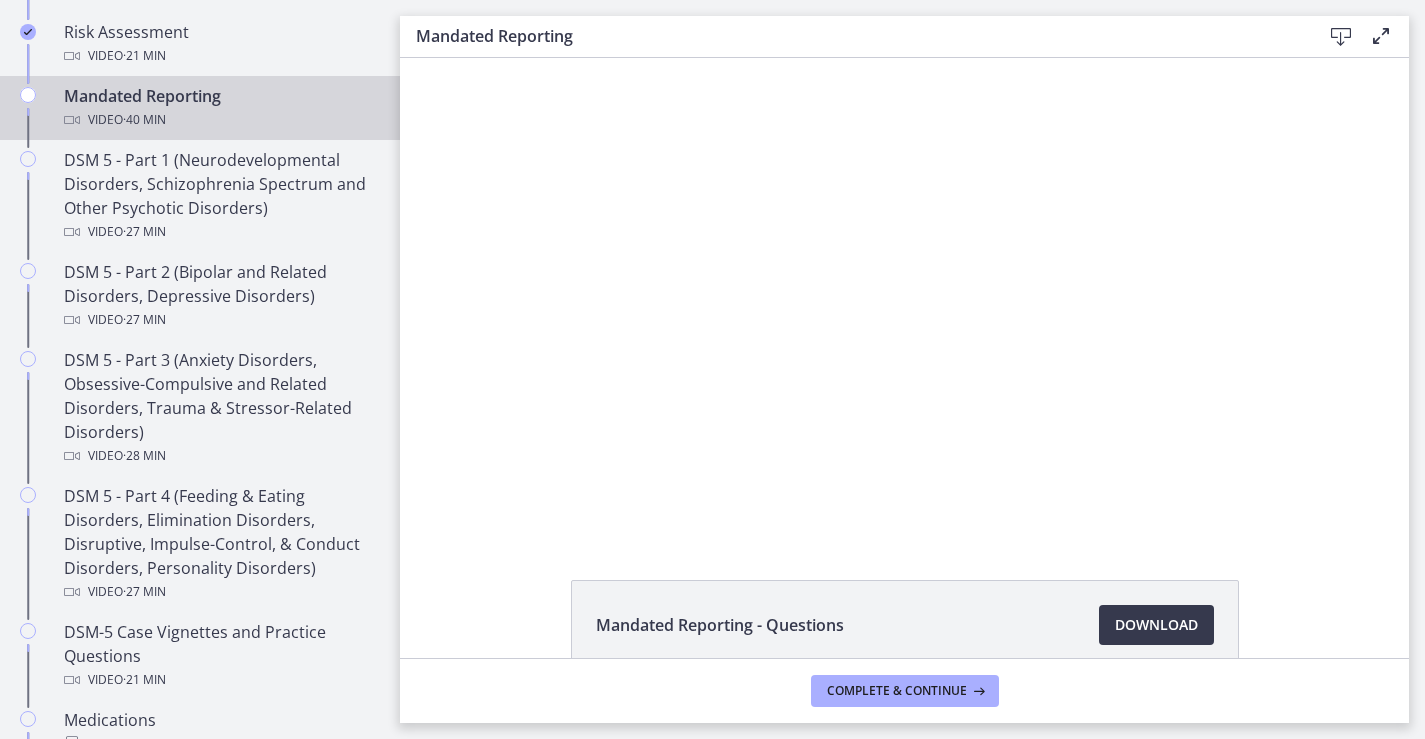 scroll, scrollTop: 0, scrollLeft: 0, axis: both 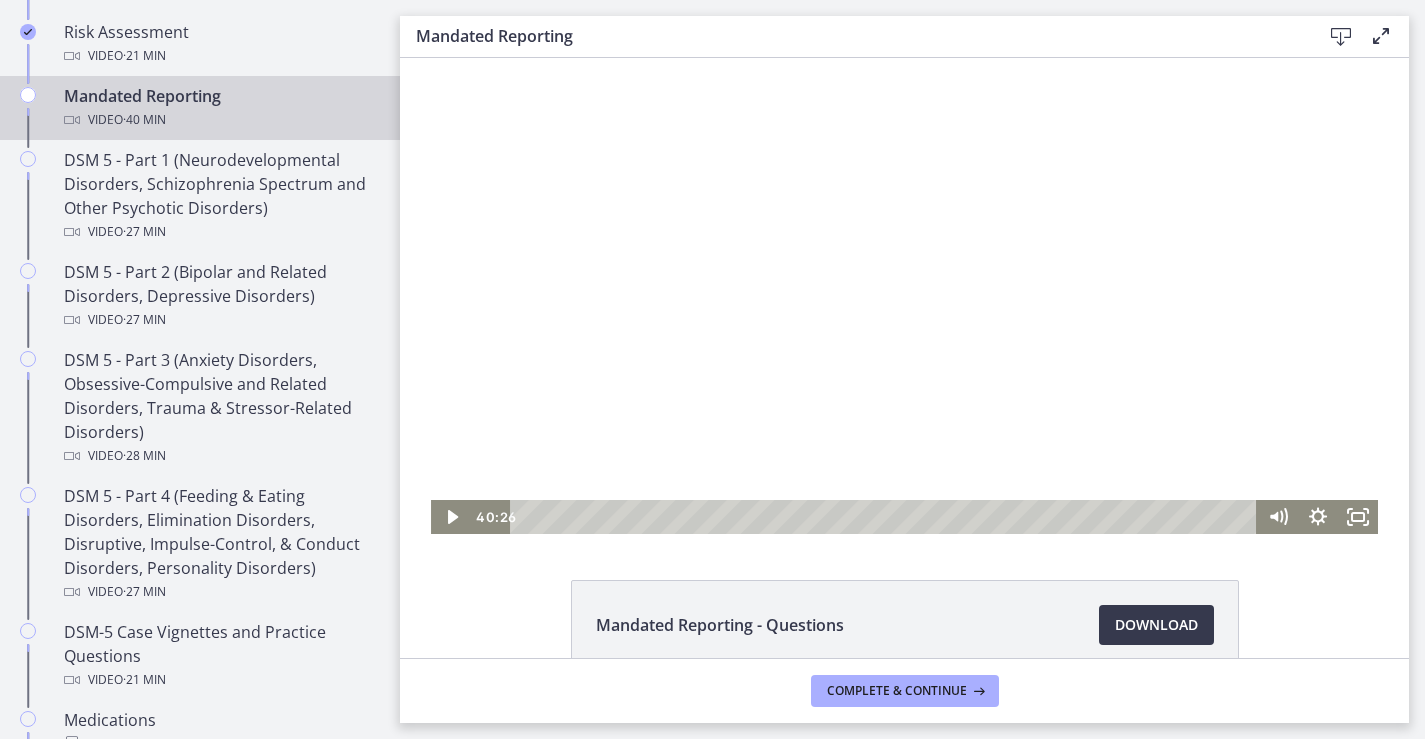 click on "Click for sound
@keyframes VOLUME_SMALL_WAVE_FLASH {
0% { opacity: 0; }
33% { opacity: 1; }
66% { opacity: 1; }
100% { opacity: 0; }
}
@keyframes VOLUME_LARGE_WAVE_FLASH {
0% { opacity: 0; }
33% { opacity: 1; }
66% { opacity: 1; }
100% { opacity: 0; }
}
.volume__small-wave {
animation: VOLUME_SMALL_WAVE_FLASH 2s infinite;
opacity: 0;
}
.volume__large-wave {
animation: VOLUME_LARGE_WAVE_FLASH 2s infinite .3s;
opacity: 0;
}
40:26 27:39" at bounding box center [904, 296] 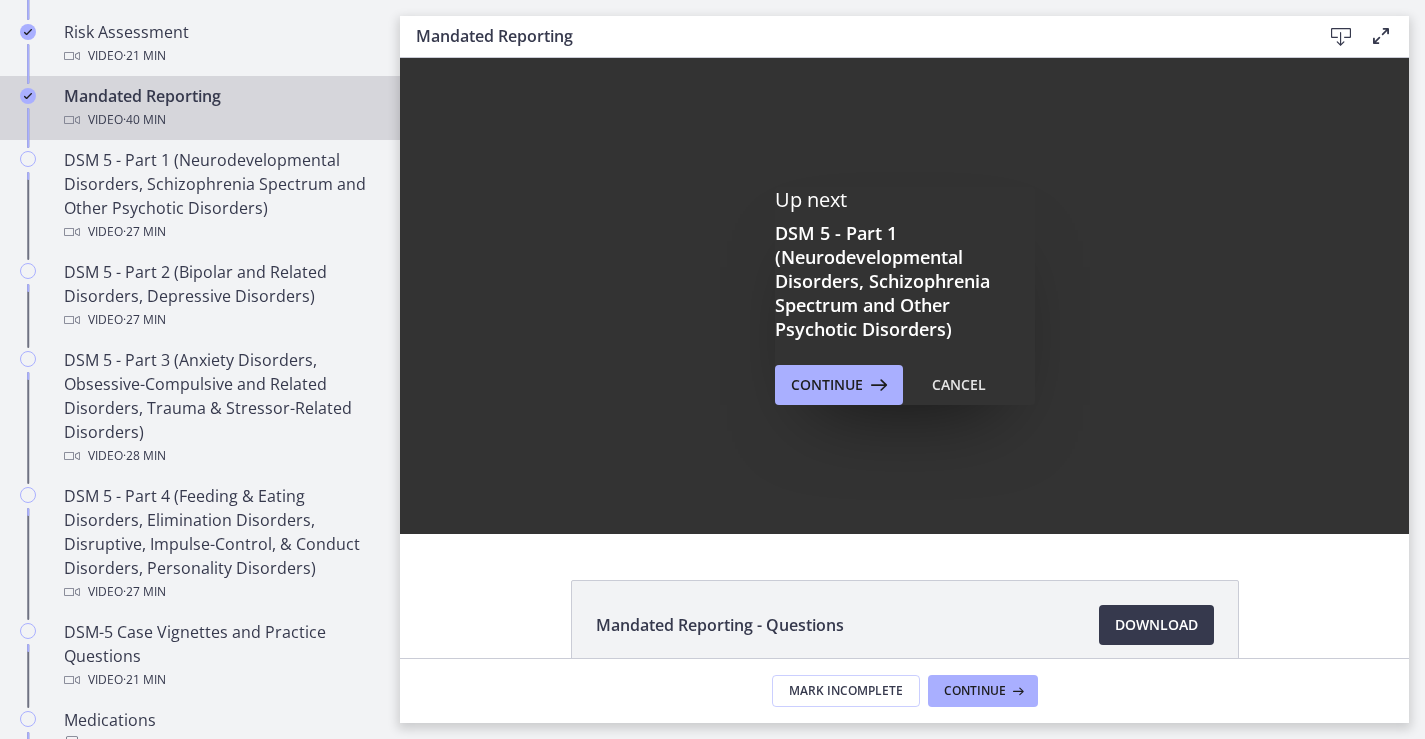 scroll, scrollTop: 0, scrollLeft: 0, axis: both 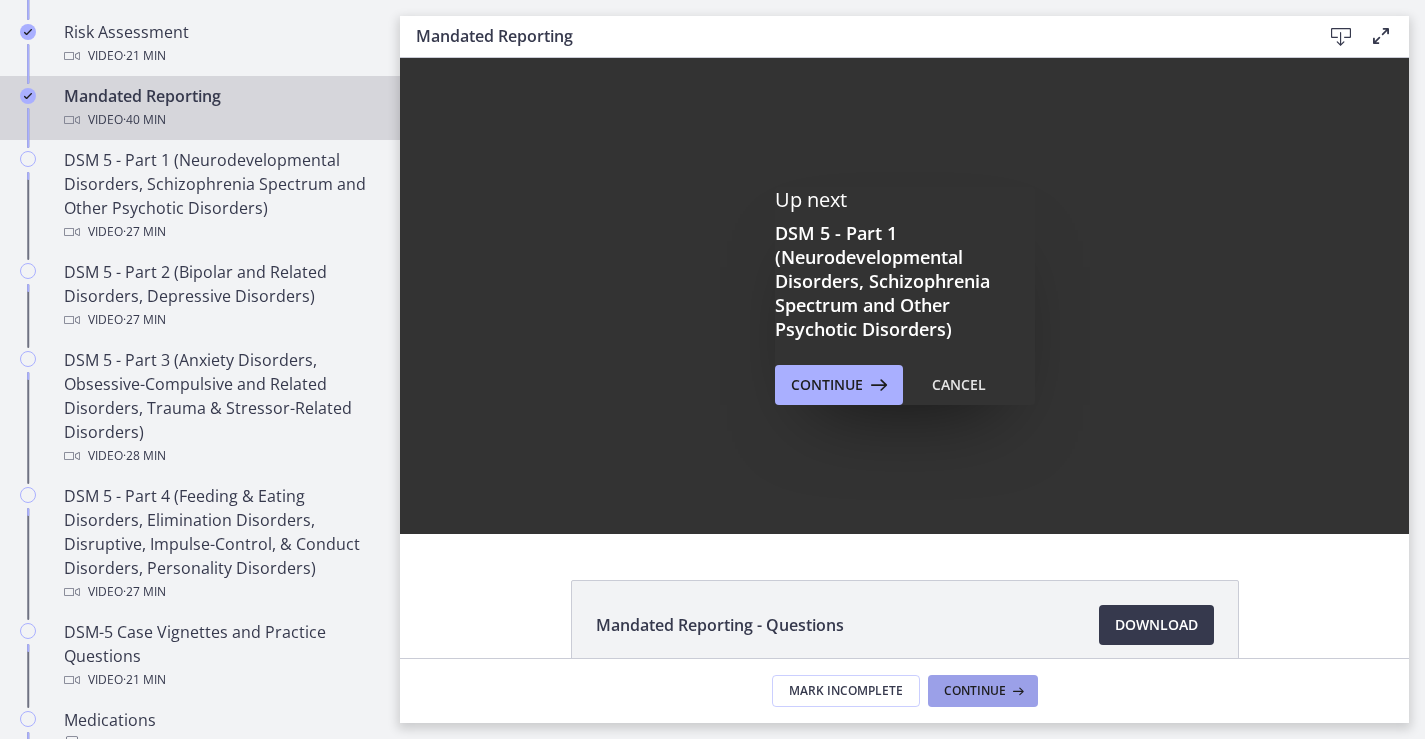 click on "Continue" at bounding box center [975, 691] 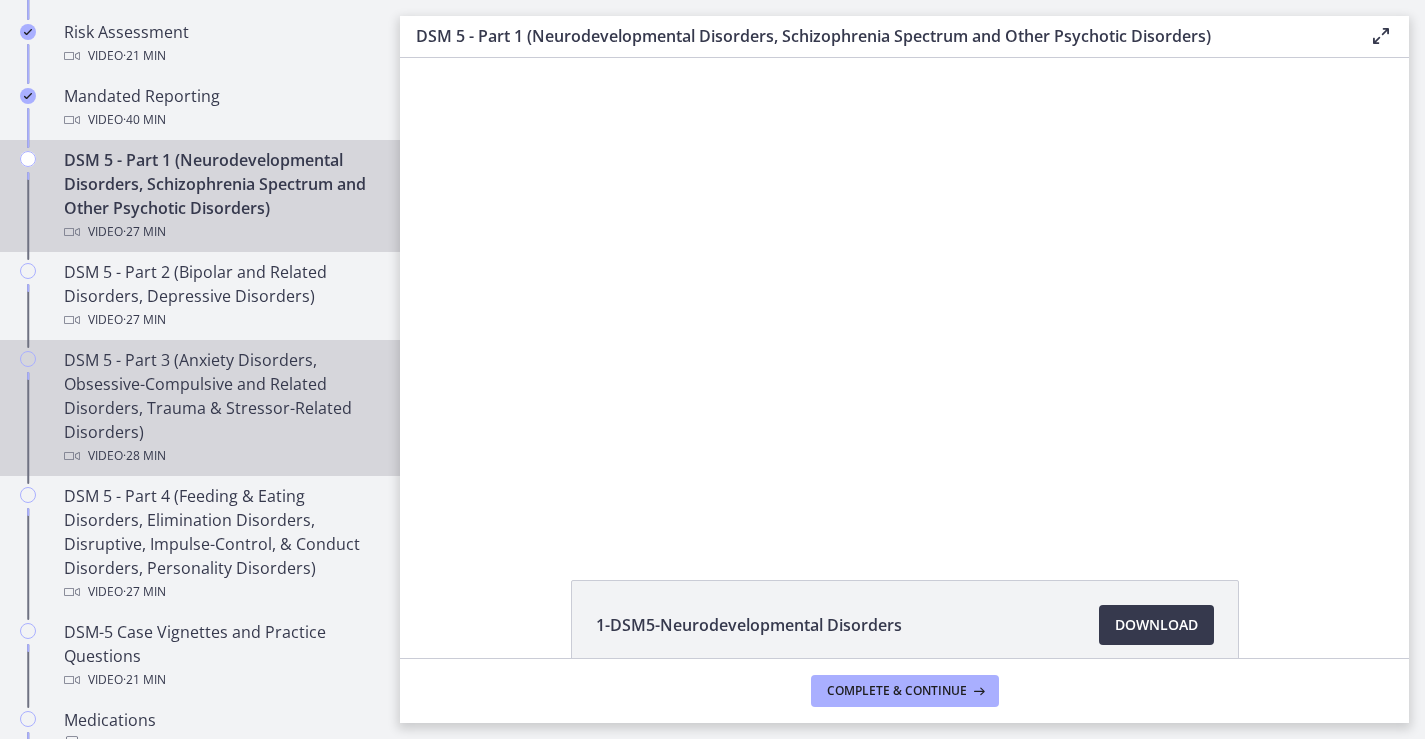 scroll, scrollTop: 0, scrollLeft: 0, axis: both 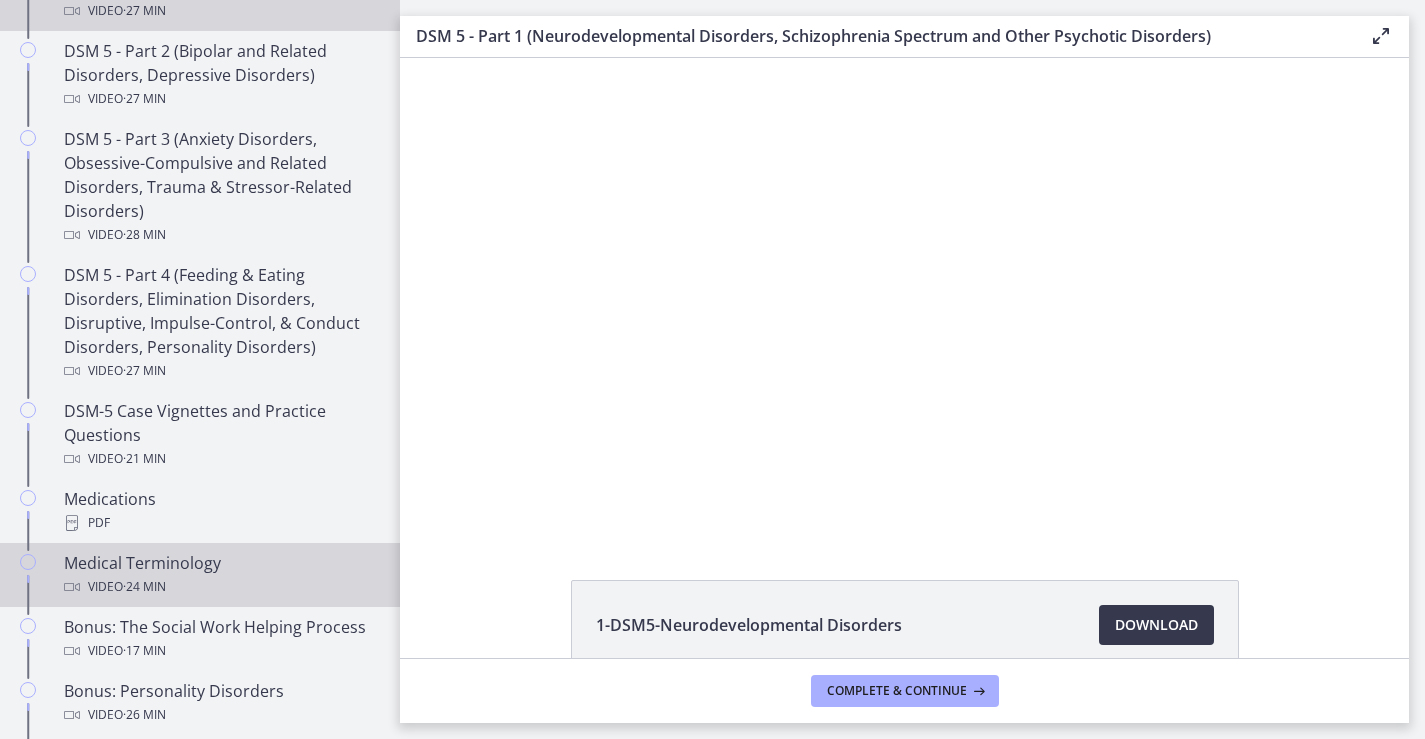 click on "Medical Terminology
Video
·  24 min" at bounding box center [220, 575] 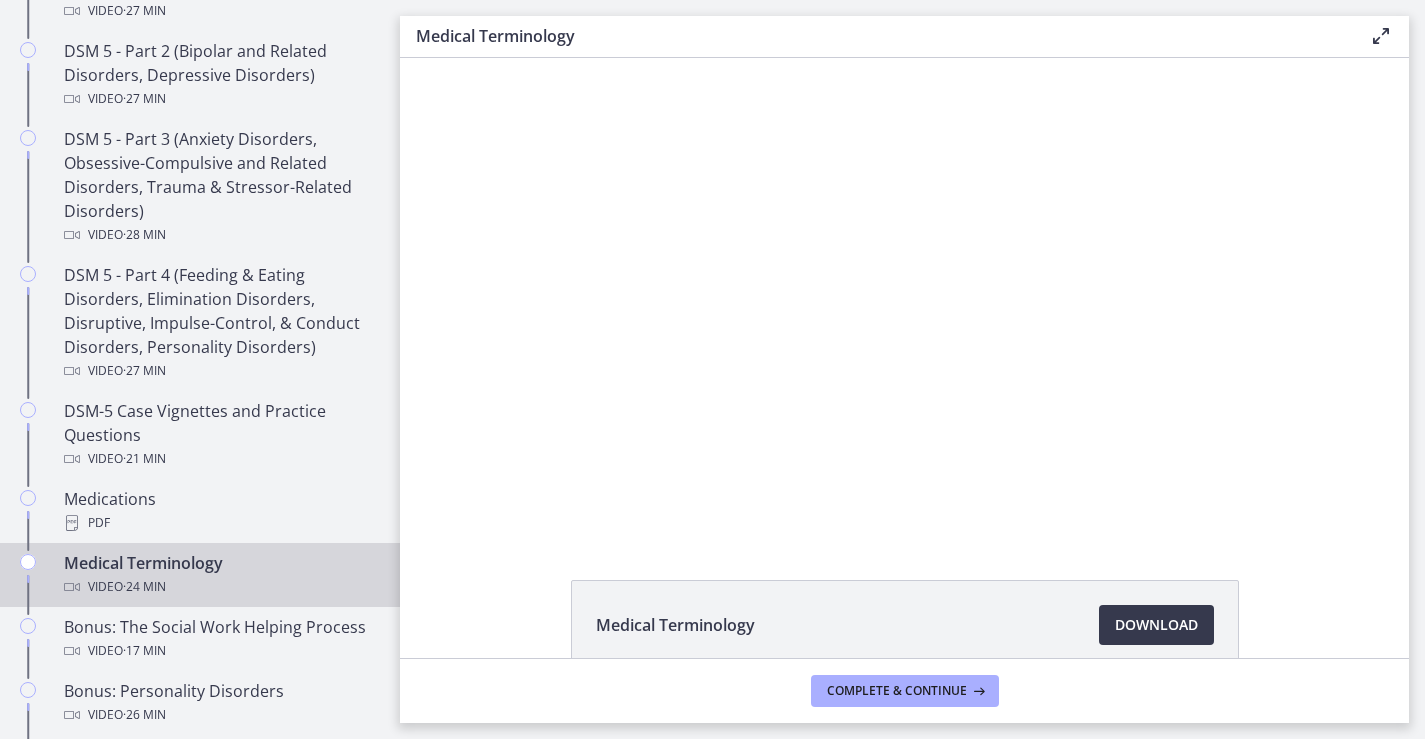 scroll, scrollTop: 0, scrollLeft: 0, axis: both 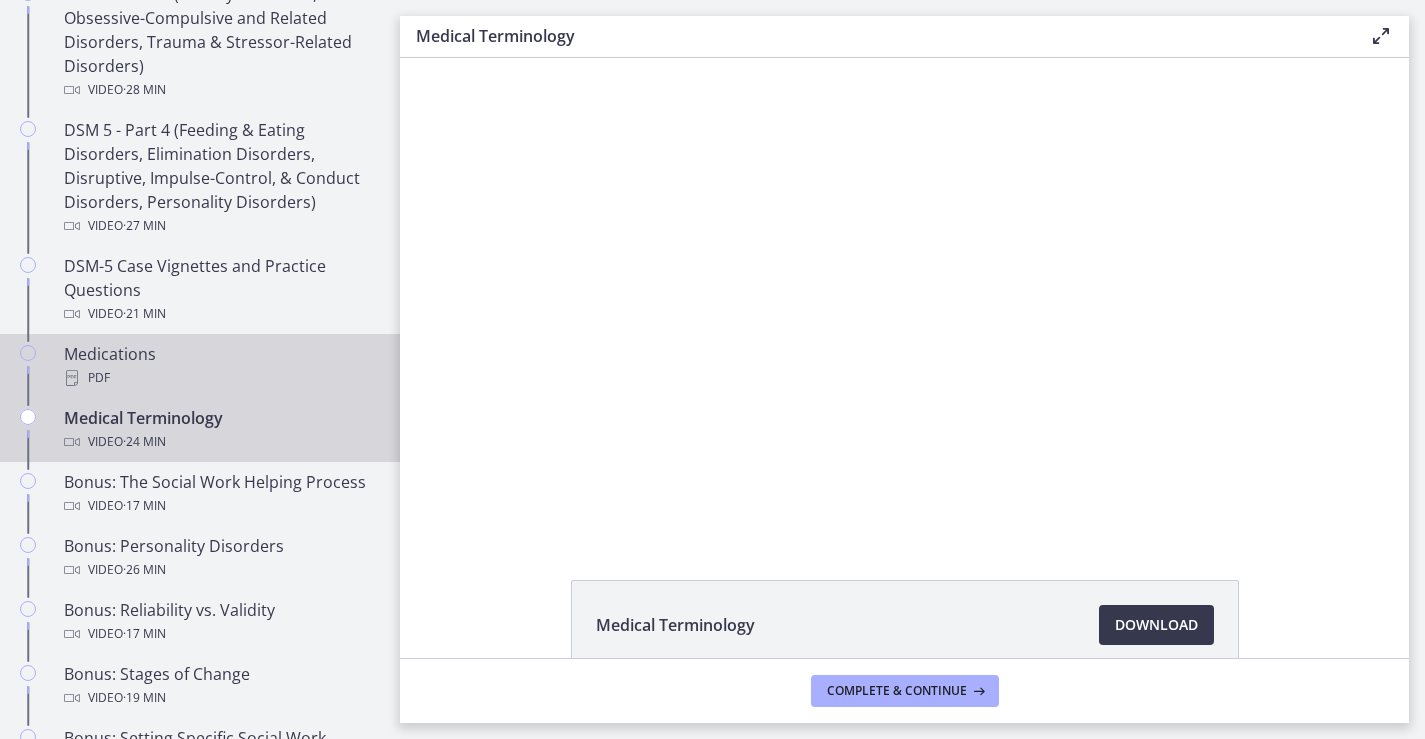 click on "PDF" at bounding box center (220, 378) 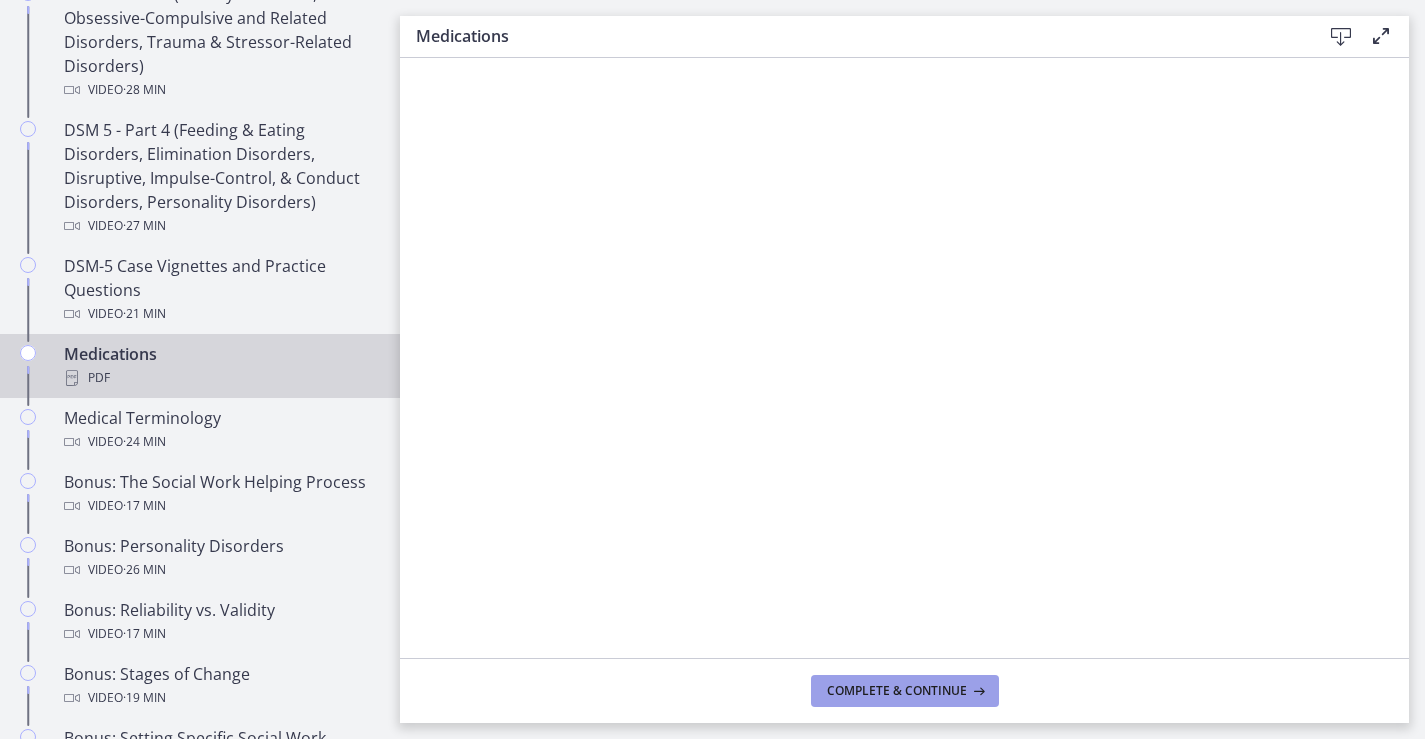click on "Complete & continue" at bounding box center (897, 691) 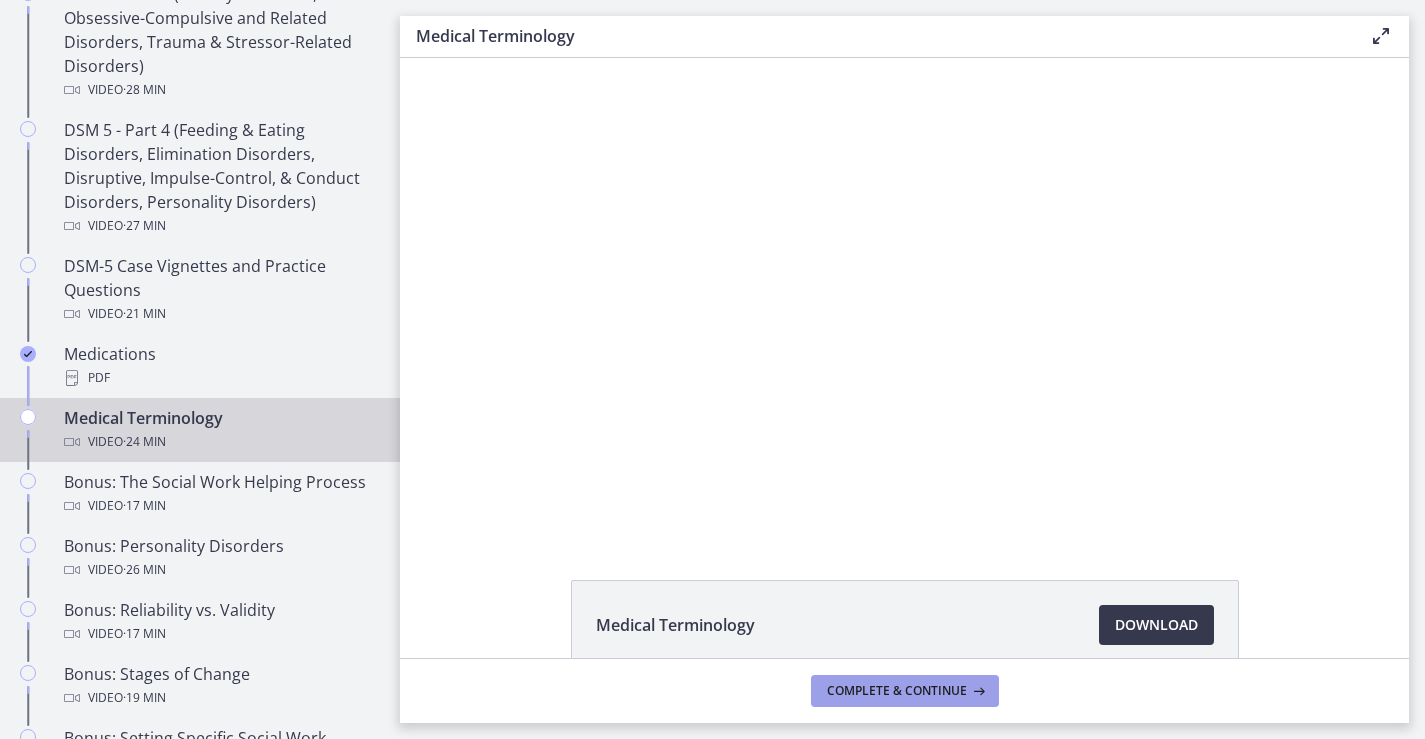 scroll, scrollTop: 0, scrollLeft: 0, axis: both 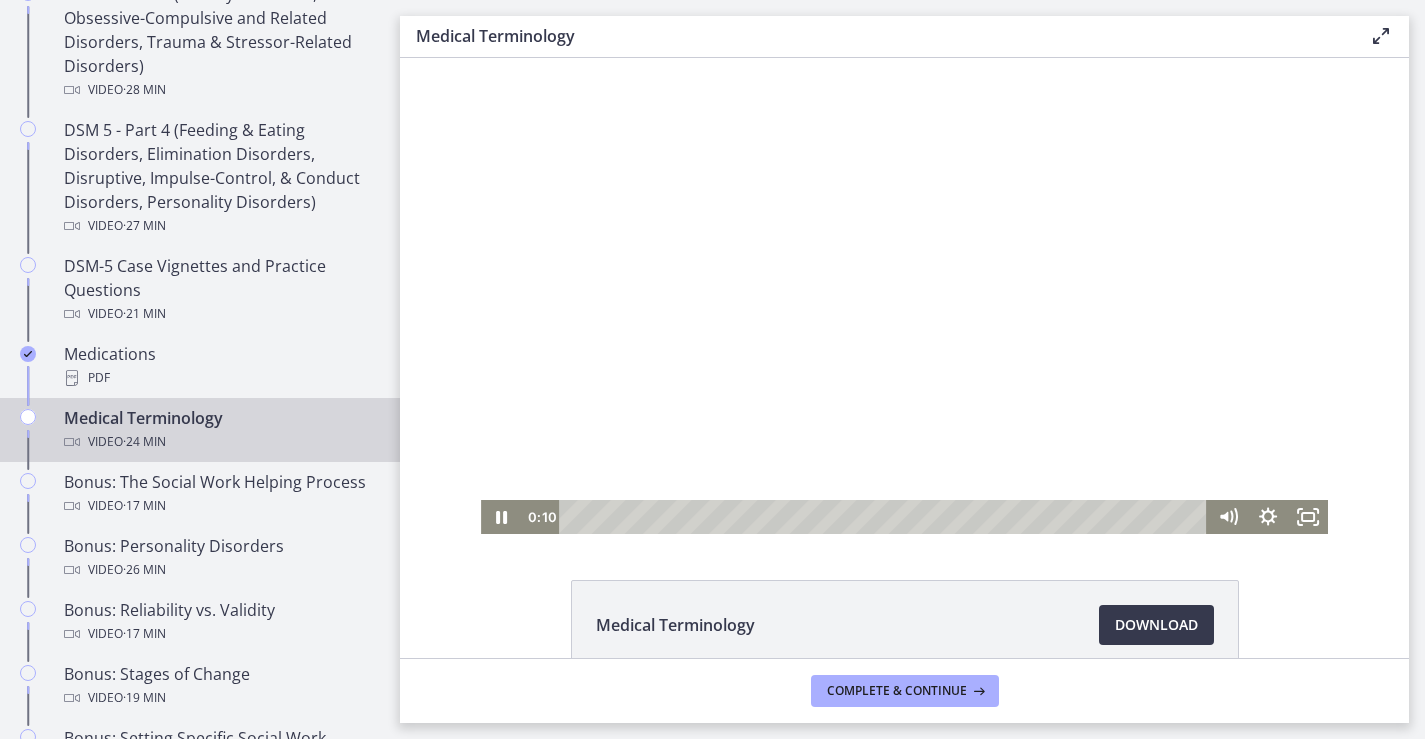 click at bounding box center [904, 296] 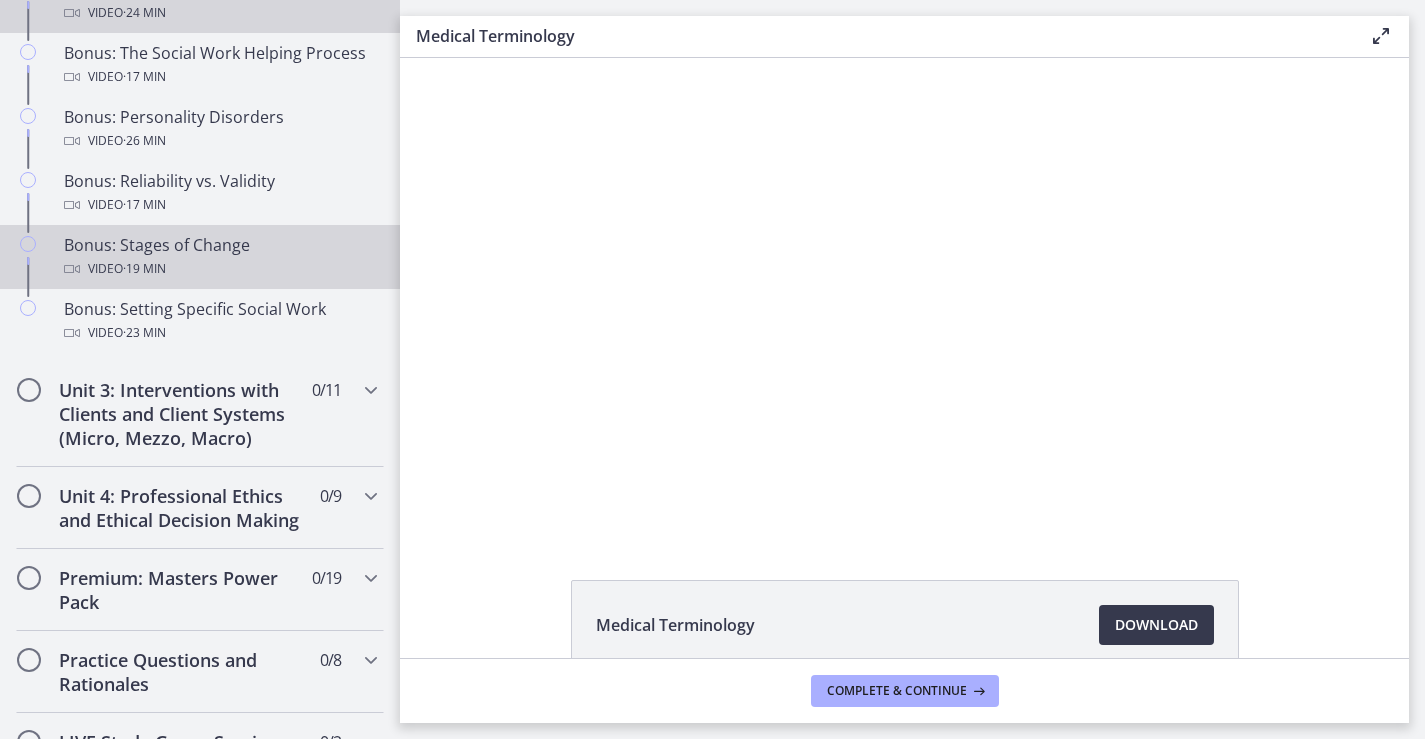 scroll, scrollTop: 1638, scrollLeft: 0, axis: vertical 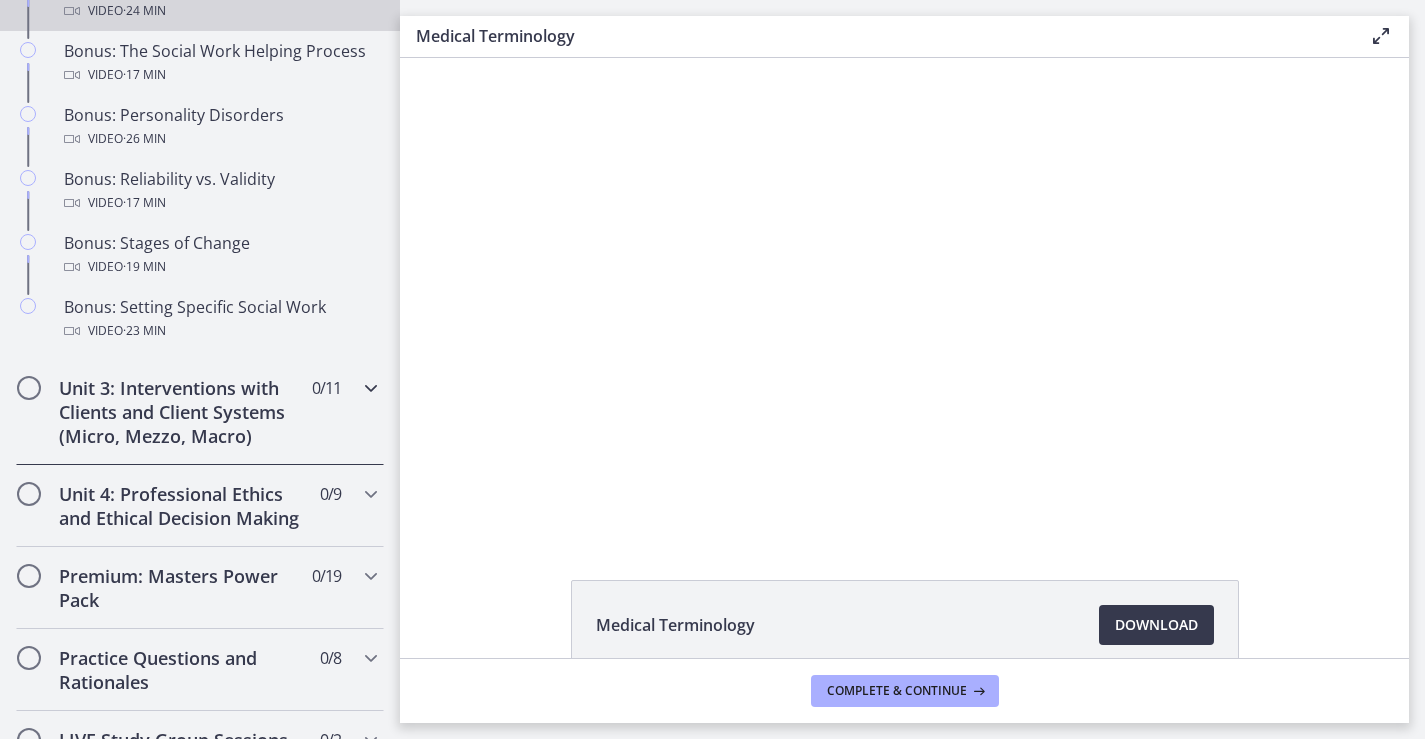 click on "Unit 3: Interventions with Clients and Client Systems (Micro, Mezzo, Macro)" at bounding box center [181, 412] 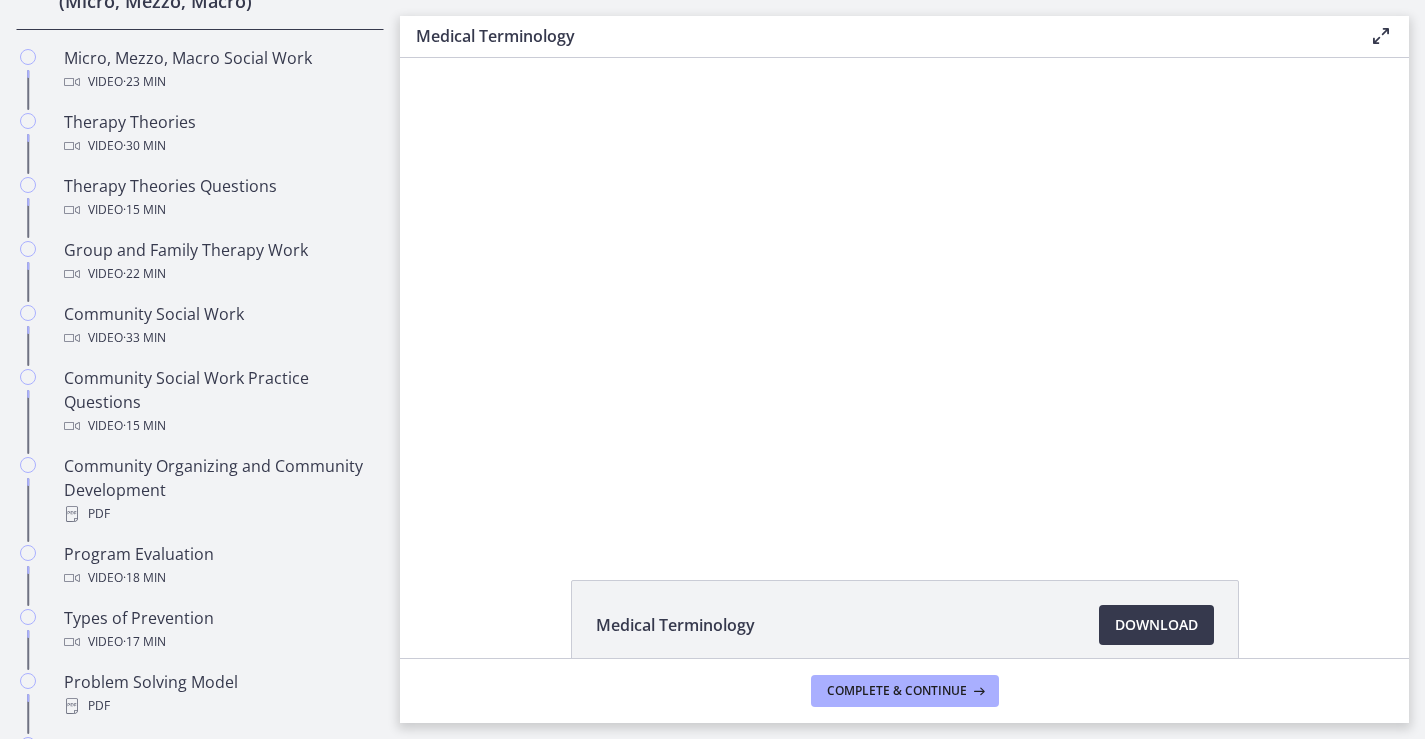 scroll, scrollTop: 848, scrollLeft: 0, axis: vertical 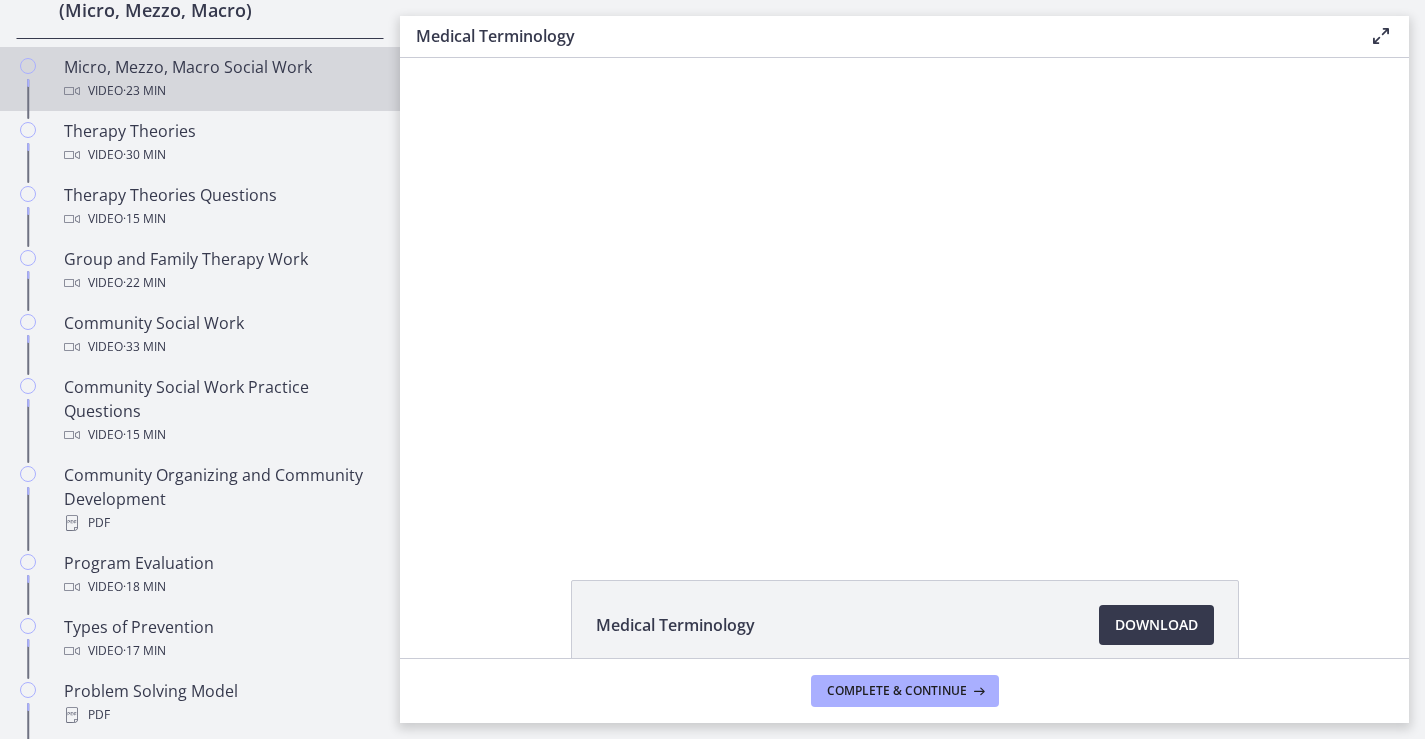 click on "Micro, Mezzo, Macro Social Work
Video
·  23 min" at bounding box center (220, 79) 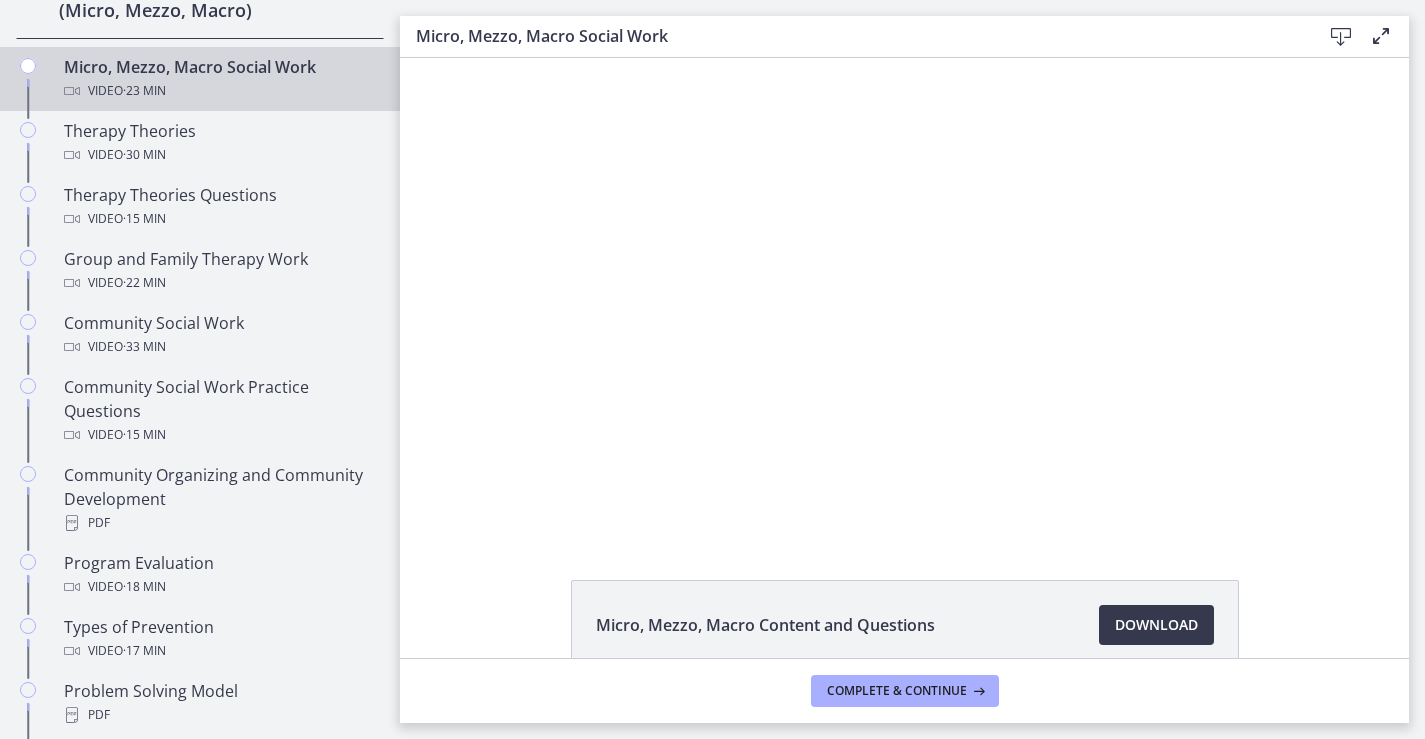 scroll, scrollTop: 0, scrollLeft: 0, axis: both 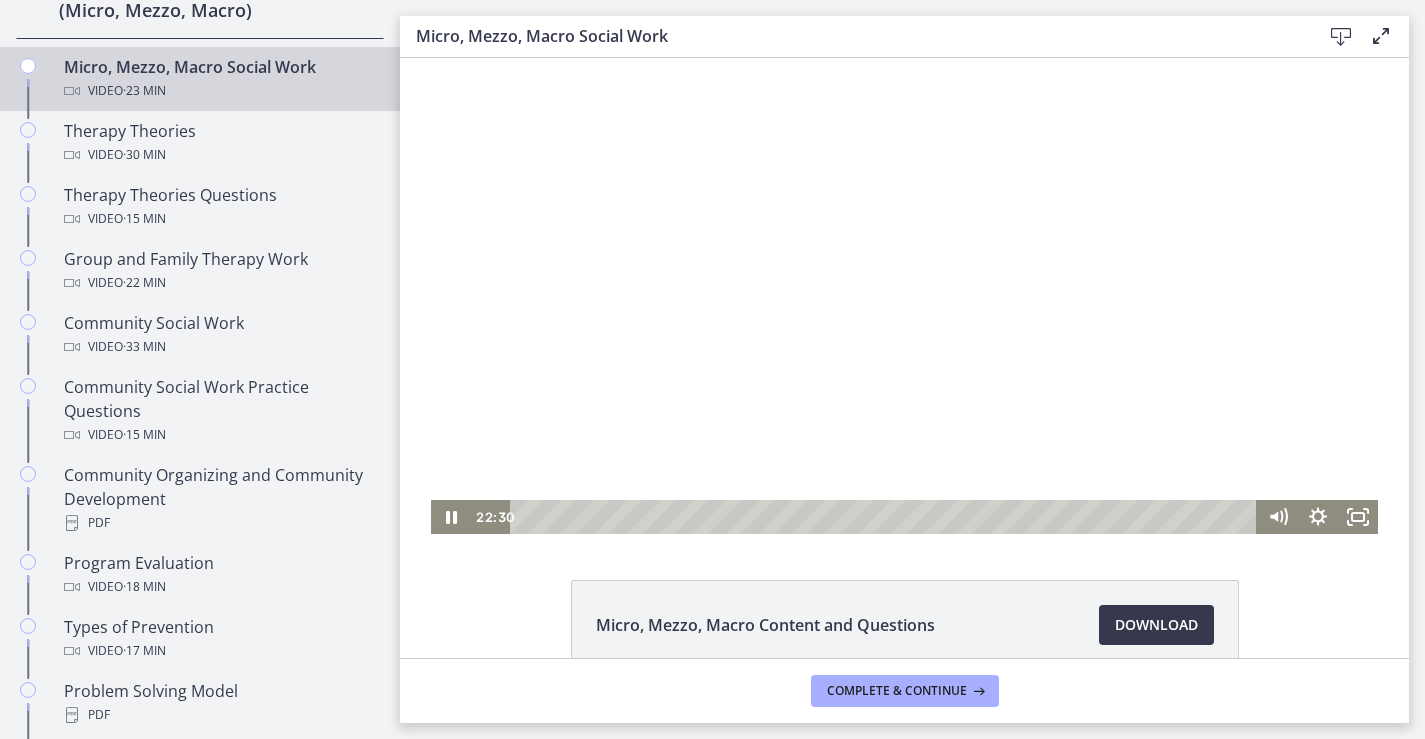 click on "Click for sound
@keyframes VOLUME_SMALL_WAVE_FLASH {
0% { opacity: 0; }
33% { opacity: 1; }
66% { opacity: 1; }
100% { opacity: 0; }
}
@keyframes VOLUME_LARGE_WAVE_FLASH {
0% { opacity: 0; }
33% { opacity: 1; }
66% { opacity: 1; }
100% { opacity: 0; }
}
.volume__small-wave {
animation: VOLUME_SMALL_WAVE_FLASH 2s infinite;
opacity: 0;
}
.volume__large-wave {
animation: VOLUME_LARGE_WAVE_FLASH 2s infinite .3s;
opacity: 0;
}
22:30 12:58" at bounding box center (904, 296) 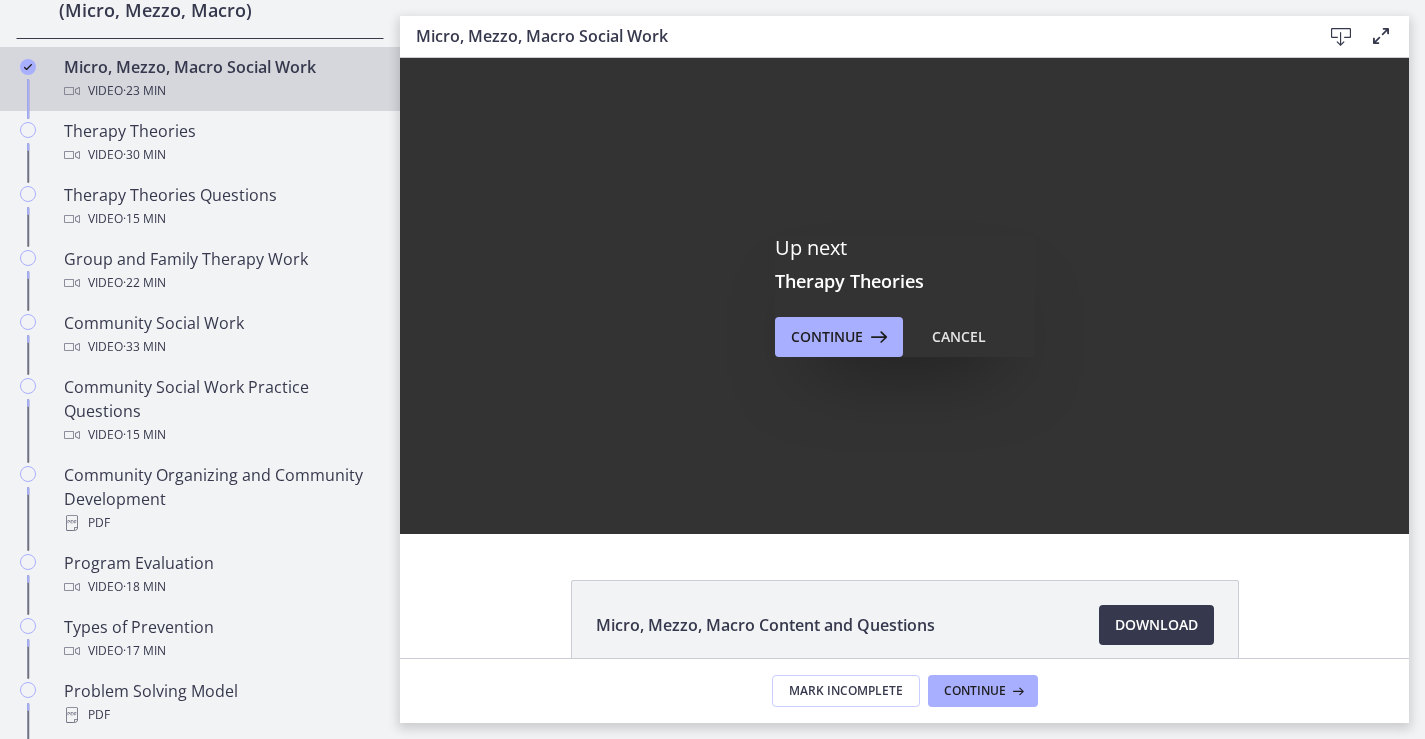 scroll, scrollTop: 0, scrollLeft: 0, axis: both 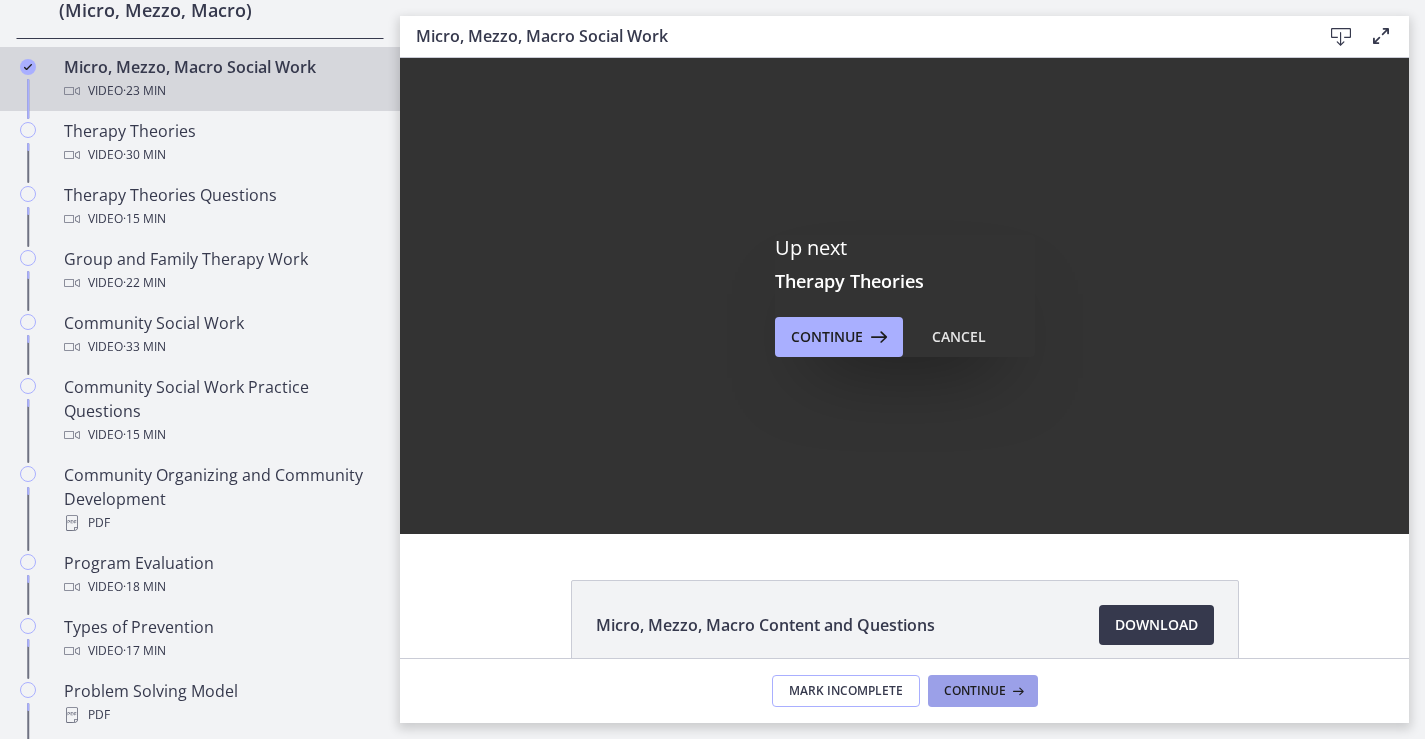 drag, startPoint x: 1014, startPoint y: 692, endPoint x: 836, endPoint y: 688, distance: 178.04494 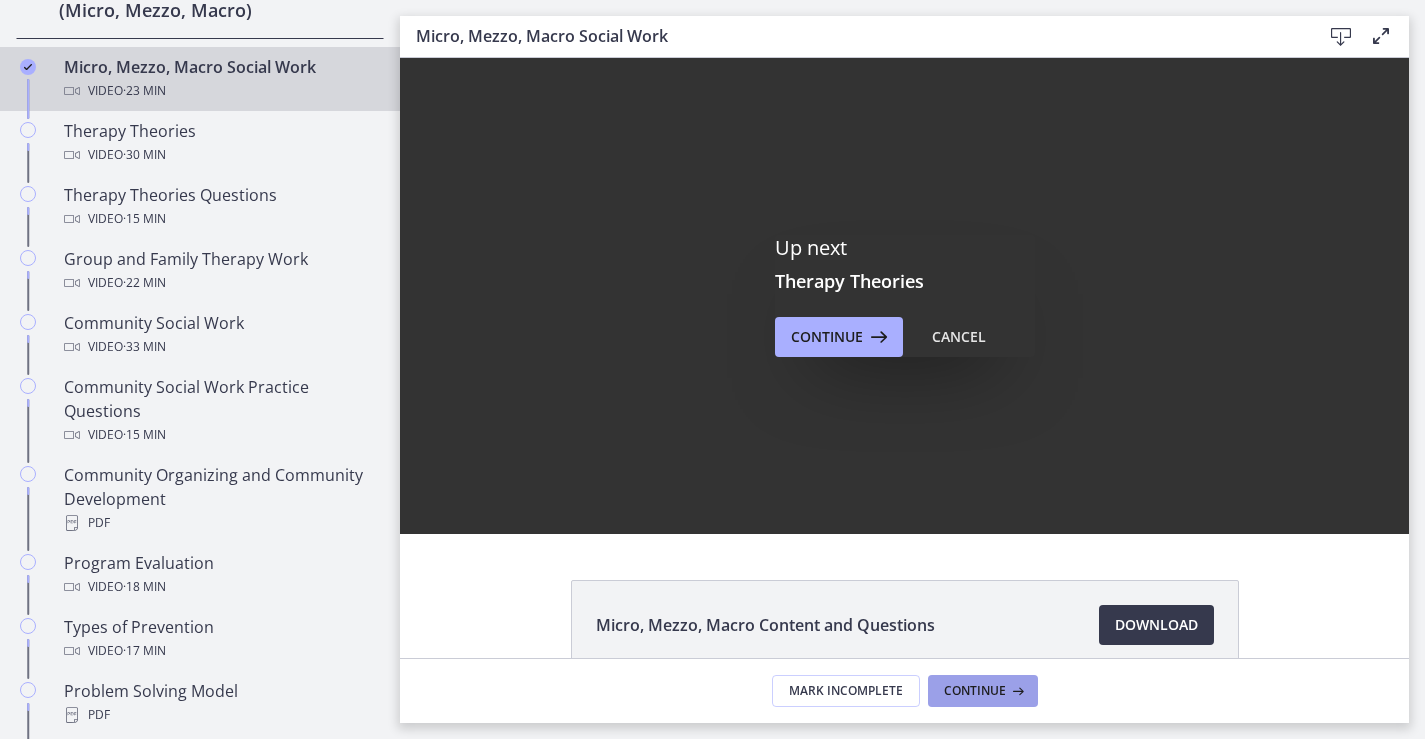 click at bounding box center [1016, 691] 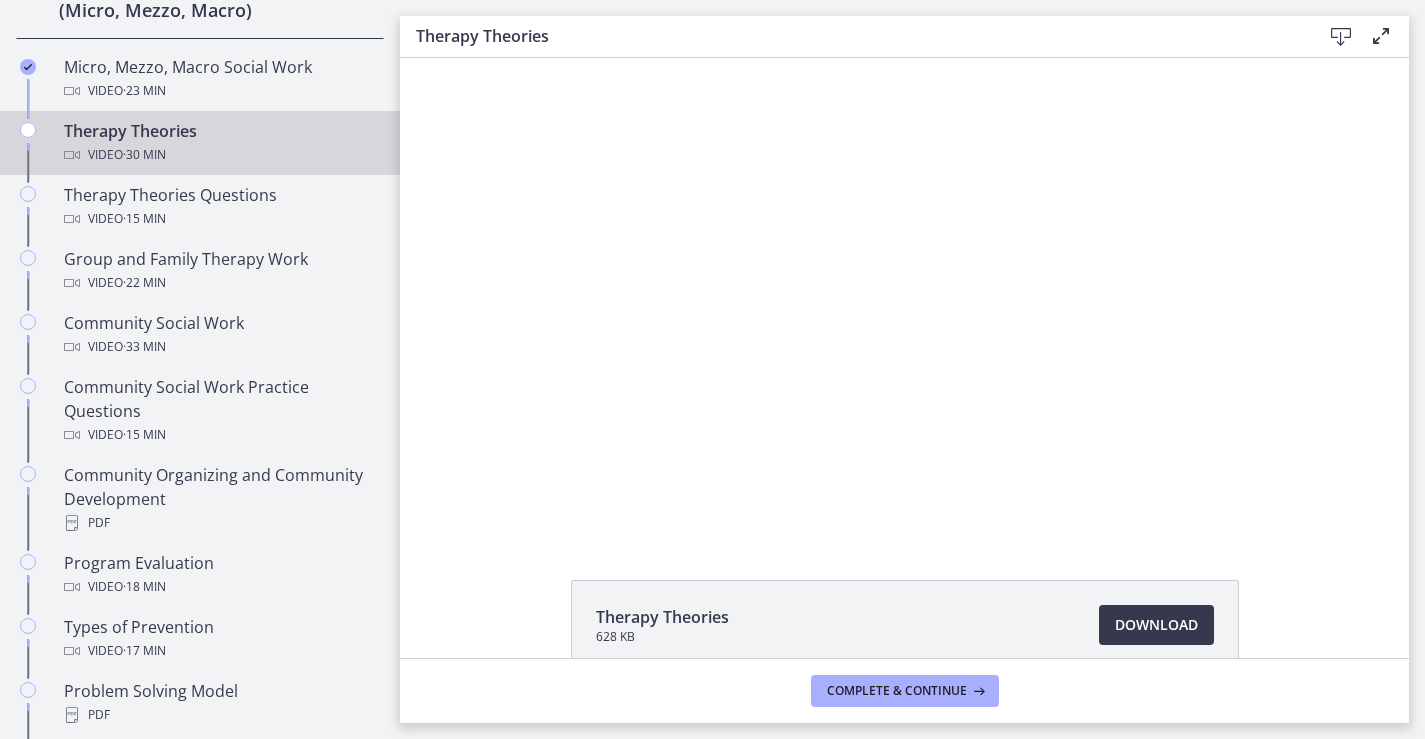 scroll, scrollTop: 0, scrollLeft: 0, axis: both 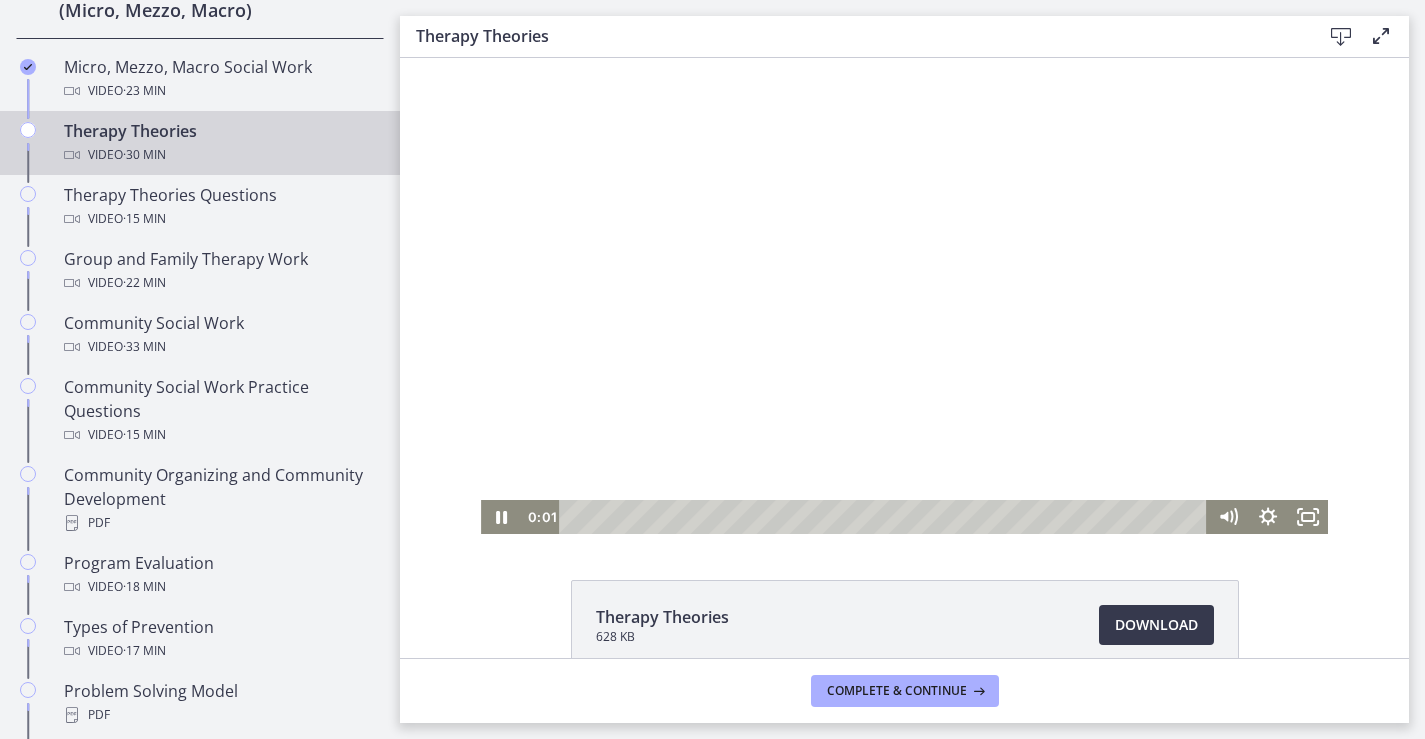 click at bounding box center (904, 296) 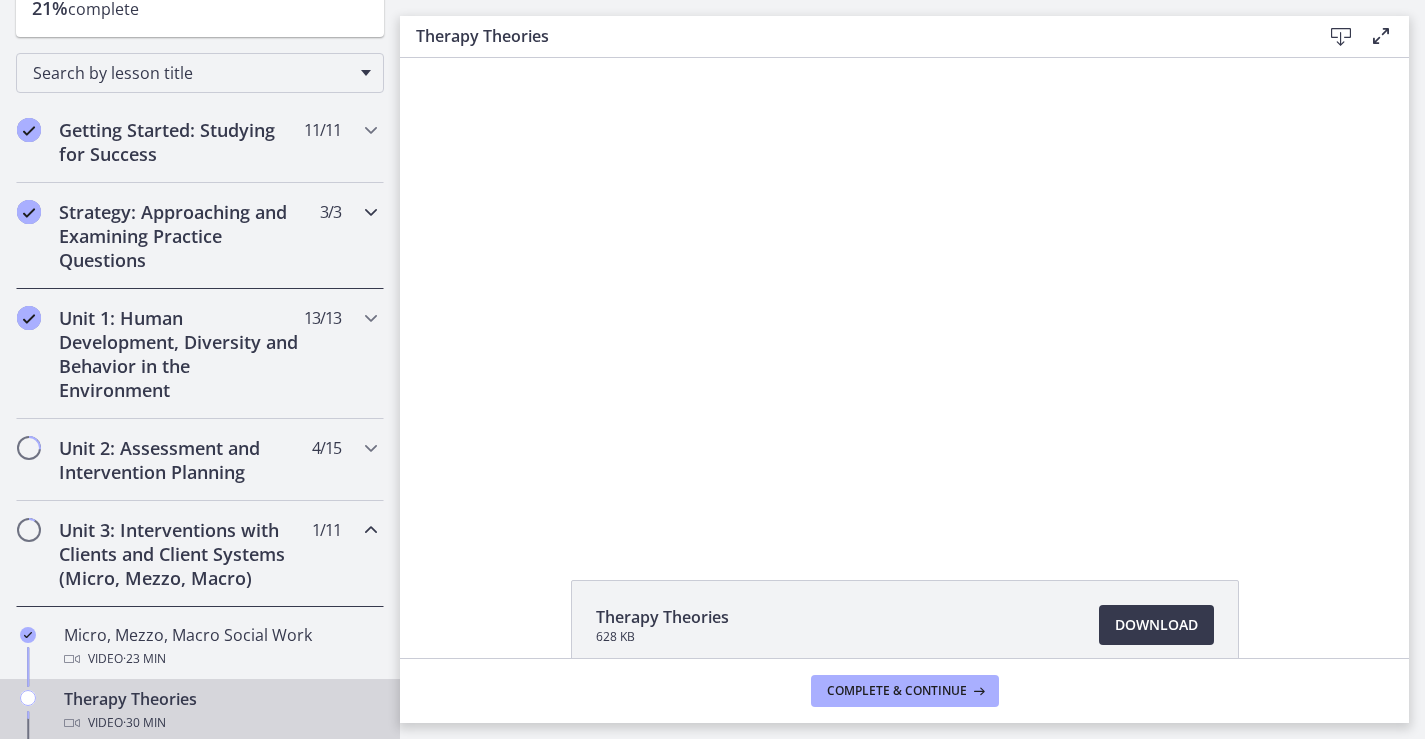 scroll, scrollTop: 331, scrollLeft: 0, axis: vertical 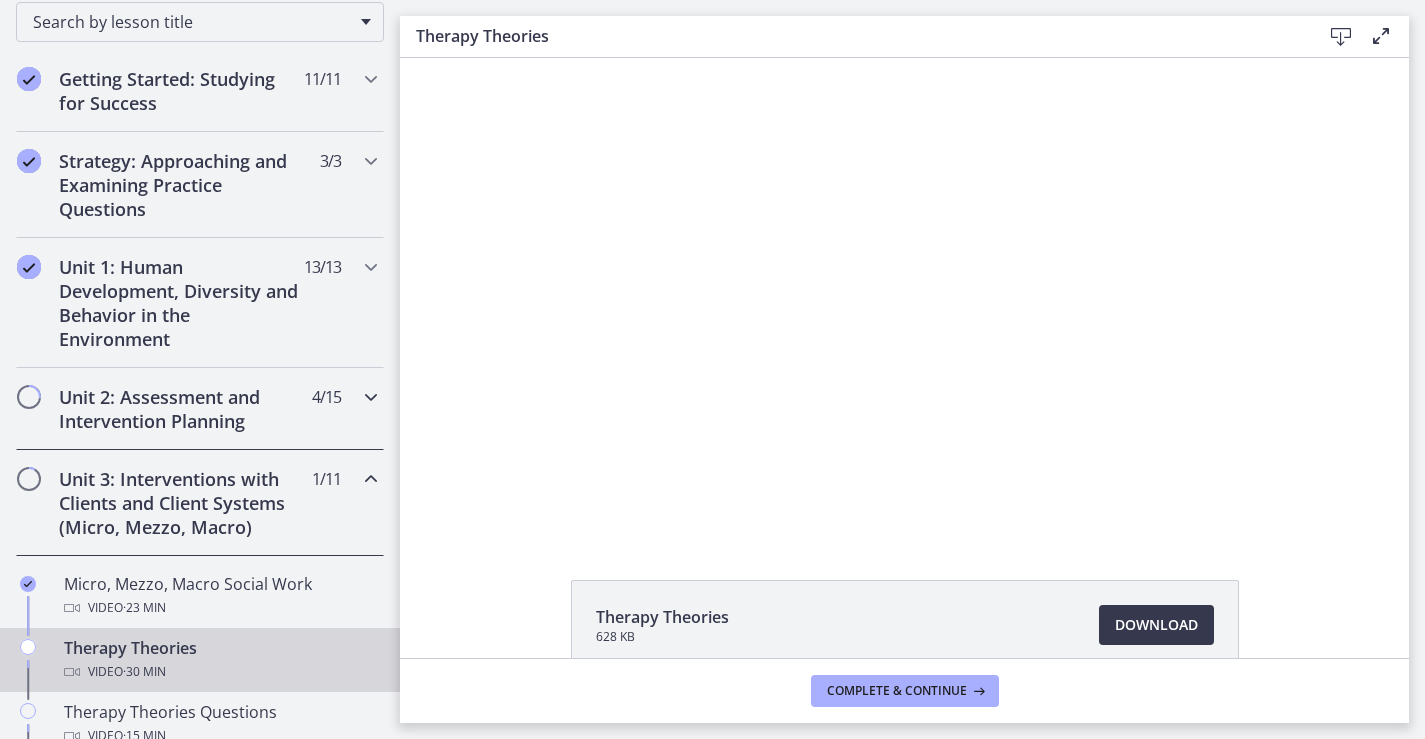 click on "Unit 2: Assessment and Intervention Planning" at bounding box center [181, 409] 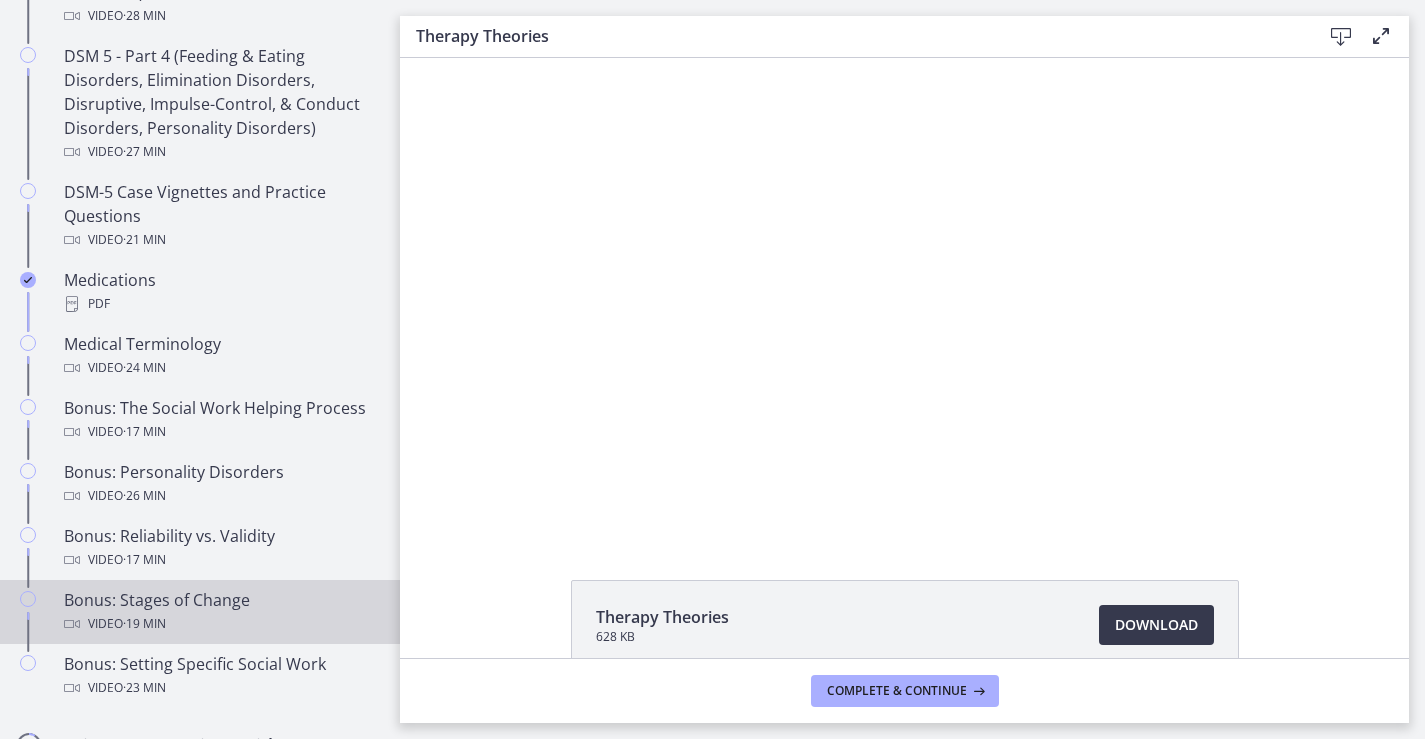 scroll, scrollTop: 1269, scrollLeft: 0, axis: vertical 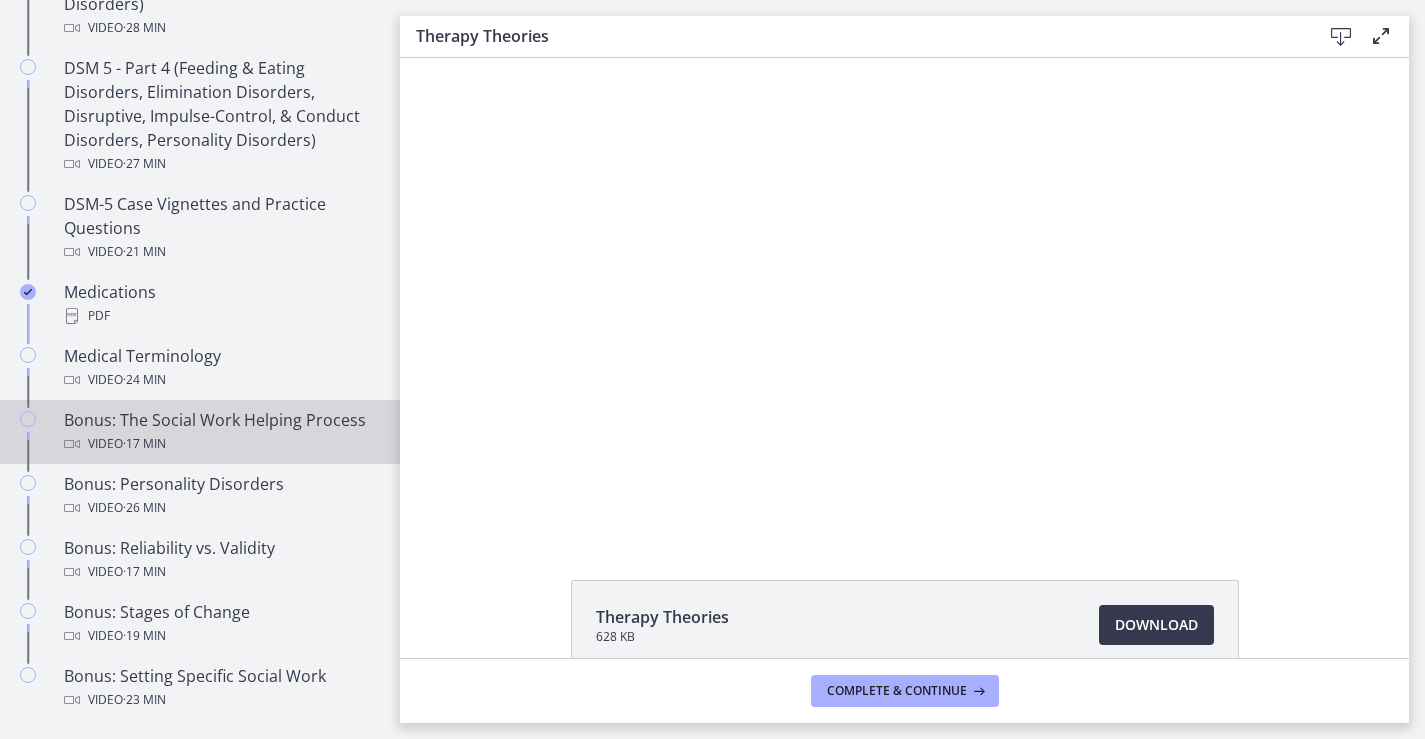 click on "·  17 min" at bounding box center [144, 444] 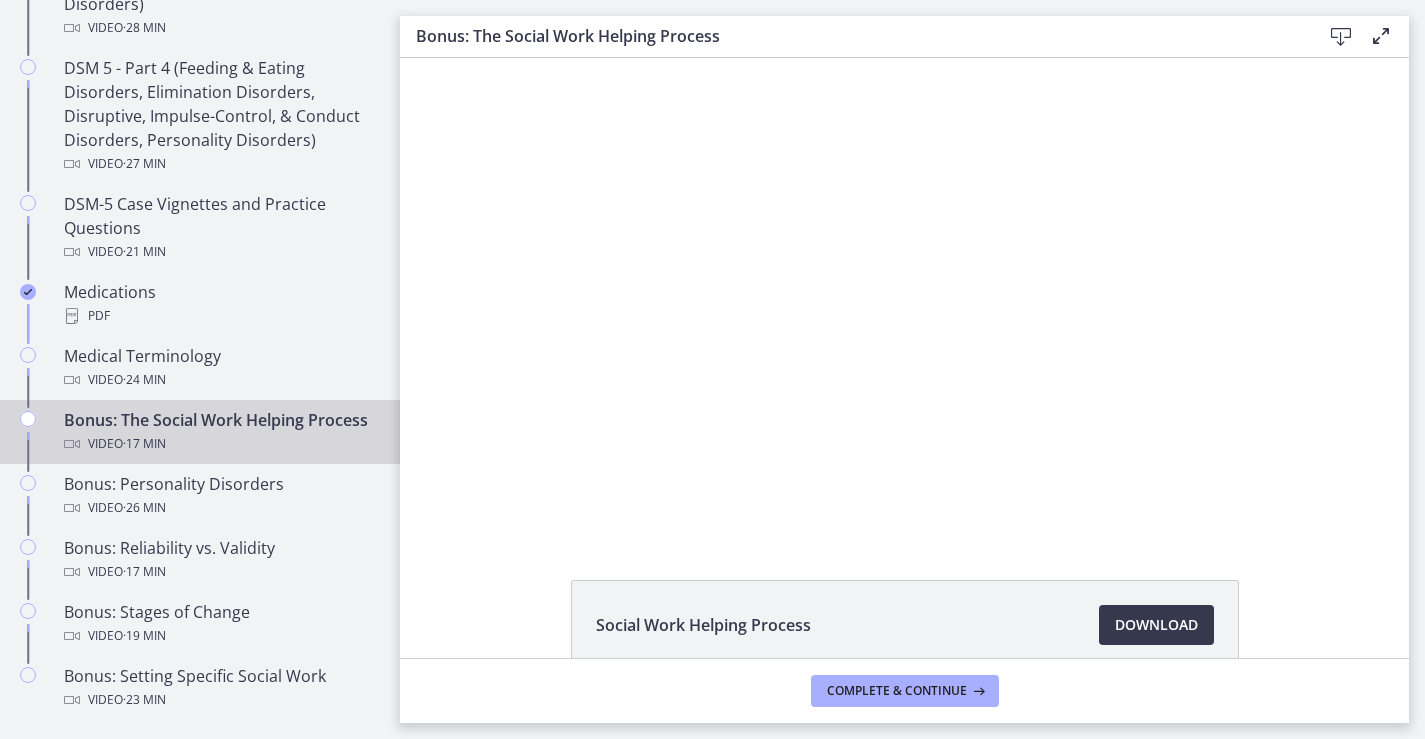 scroll, scrollTop: 0, scrollLeft: 0, axis: both 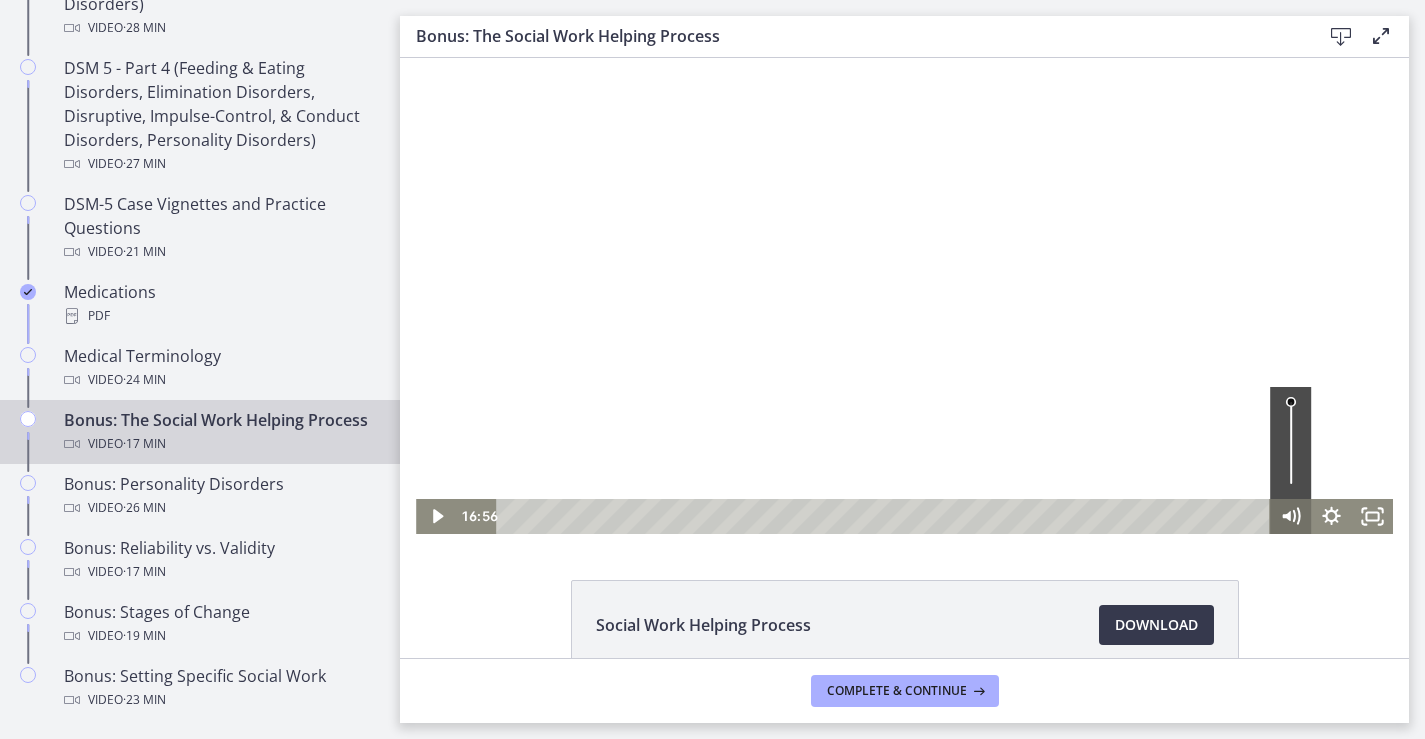click on "16:56 16:56" at bounding box center [904, 516] 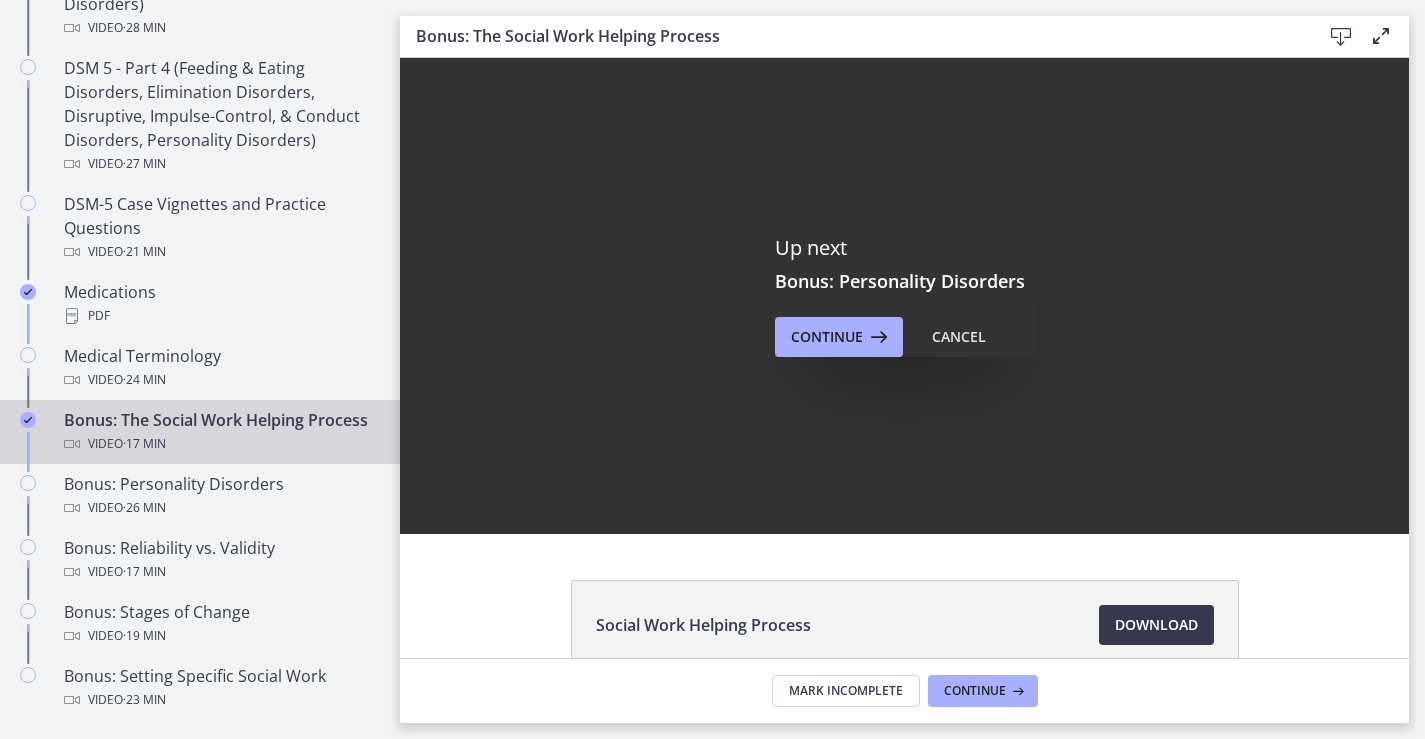 scroll, scrollTop: 0, scrollLeft: 0, axis: both 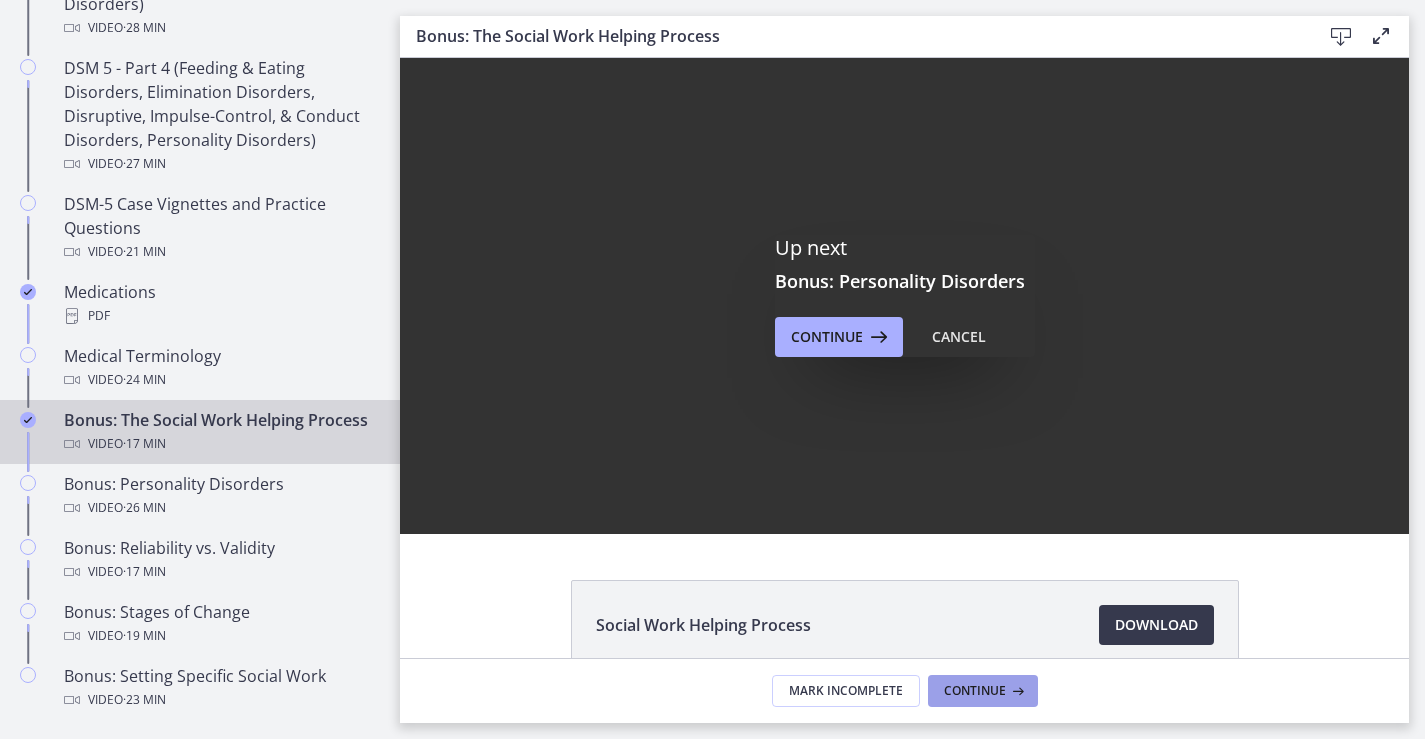 click on "Continue" at bounding box center (983, 691) 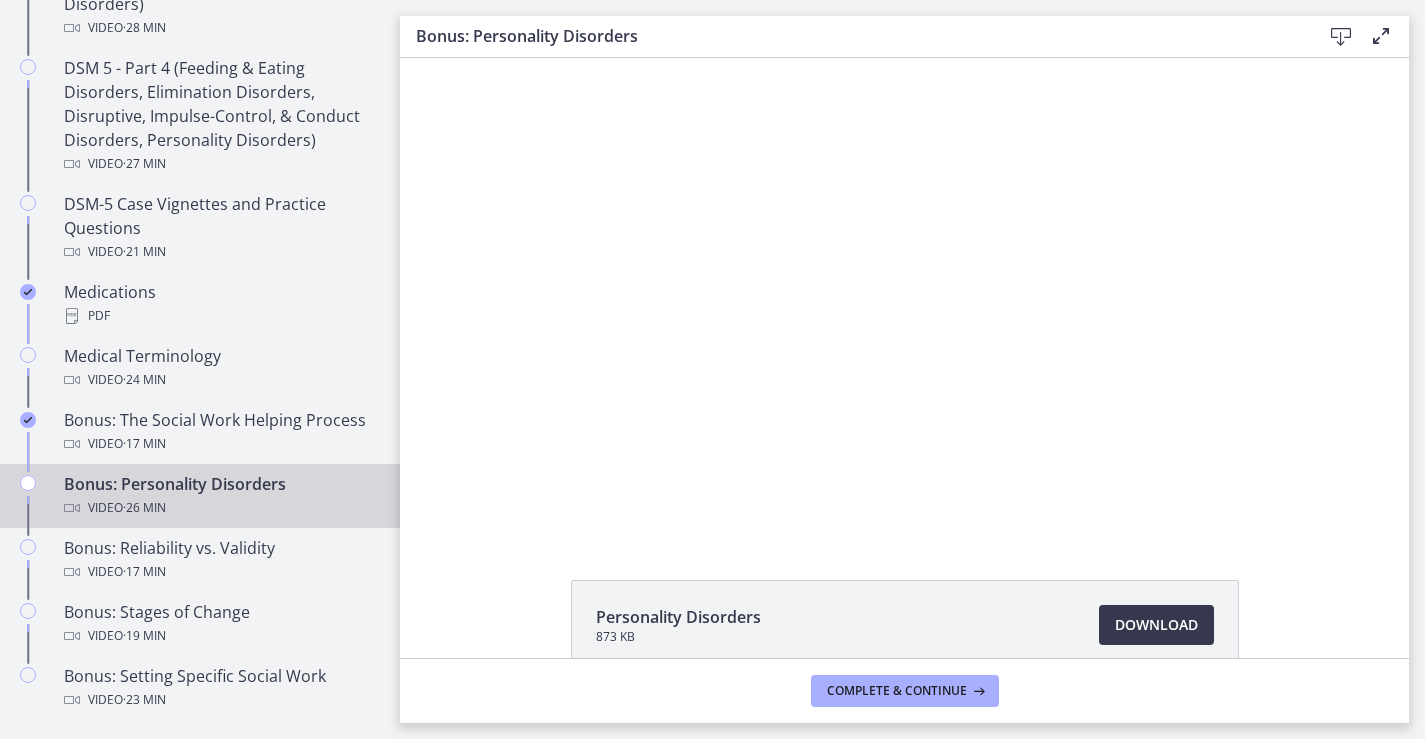 scroll, scrollTop: 0, scrollLeft: 0, axis: both 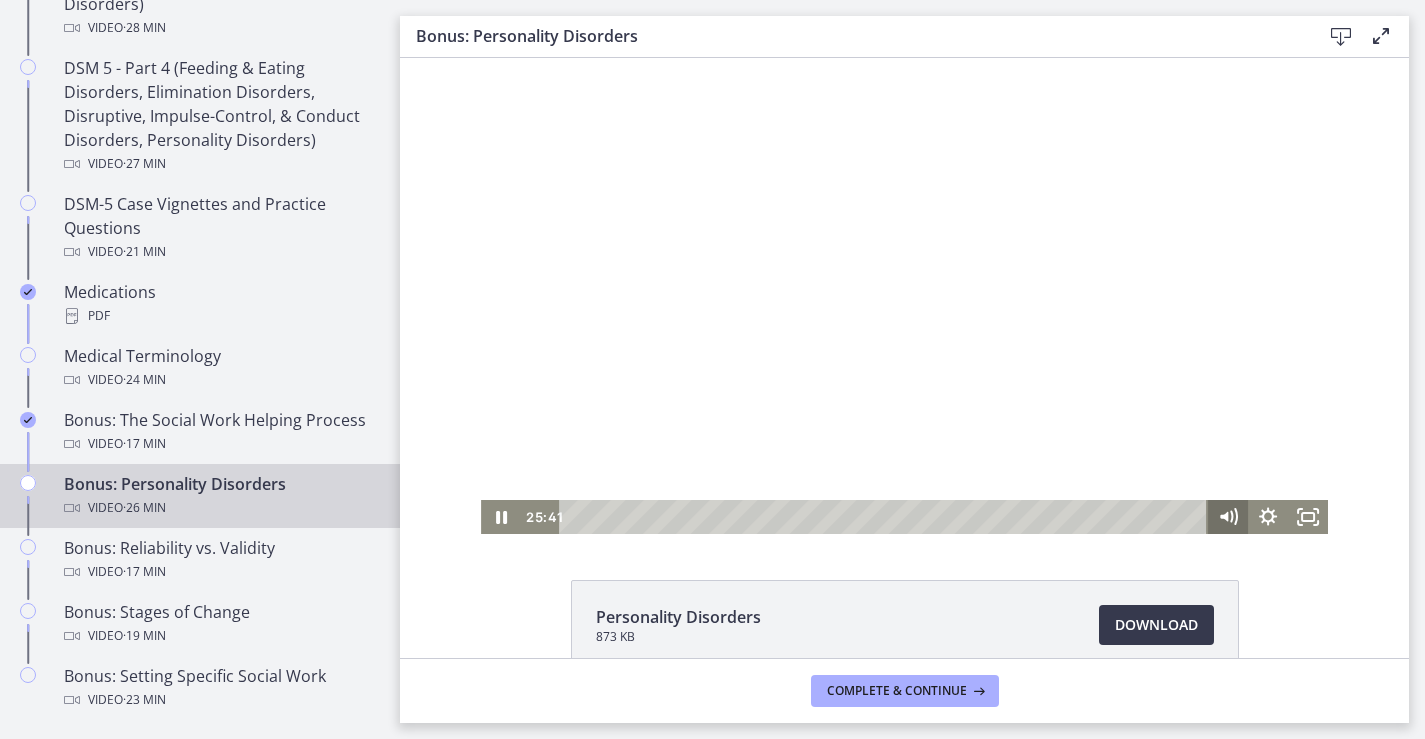 click on "25:41 25:41" at bounding box center (904, 517) 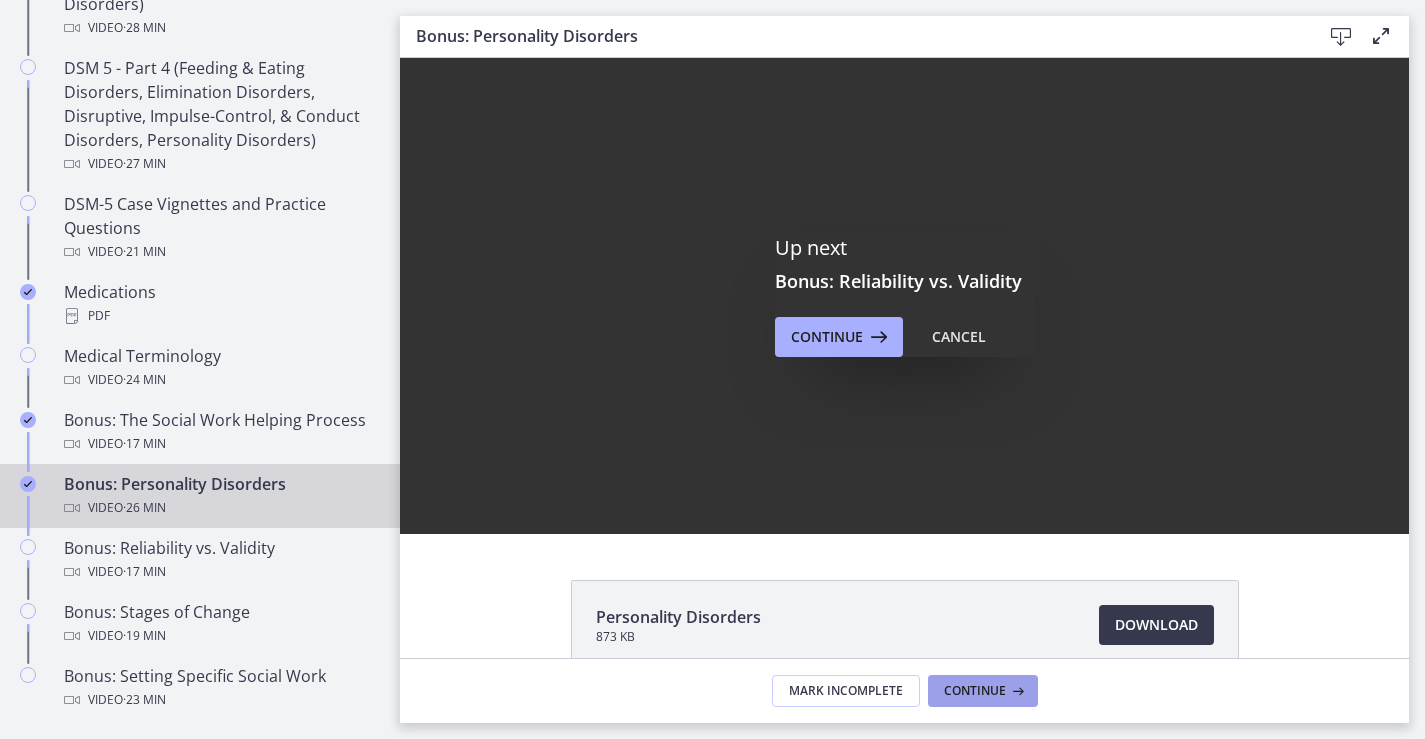 scroll, scrollTop: 0, scrollLeft: 0, axis: both 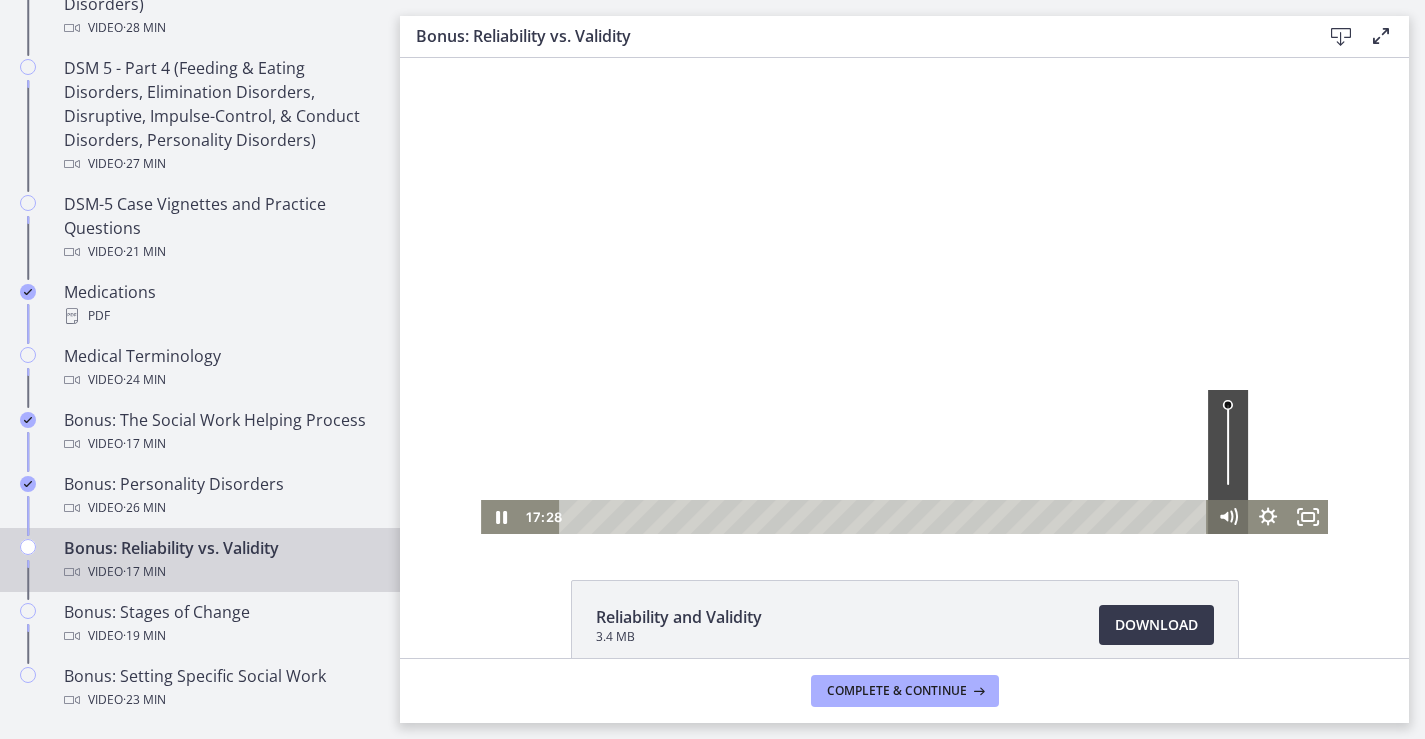 click on "17:28 17:28" at bounding box center [904, 517] 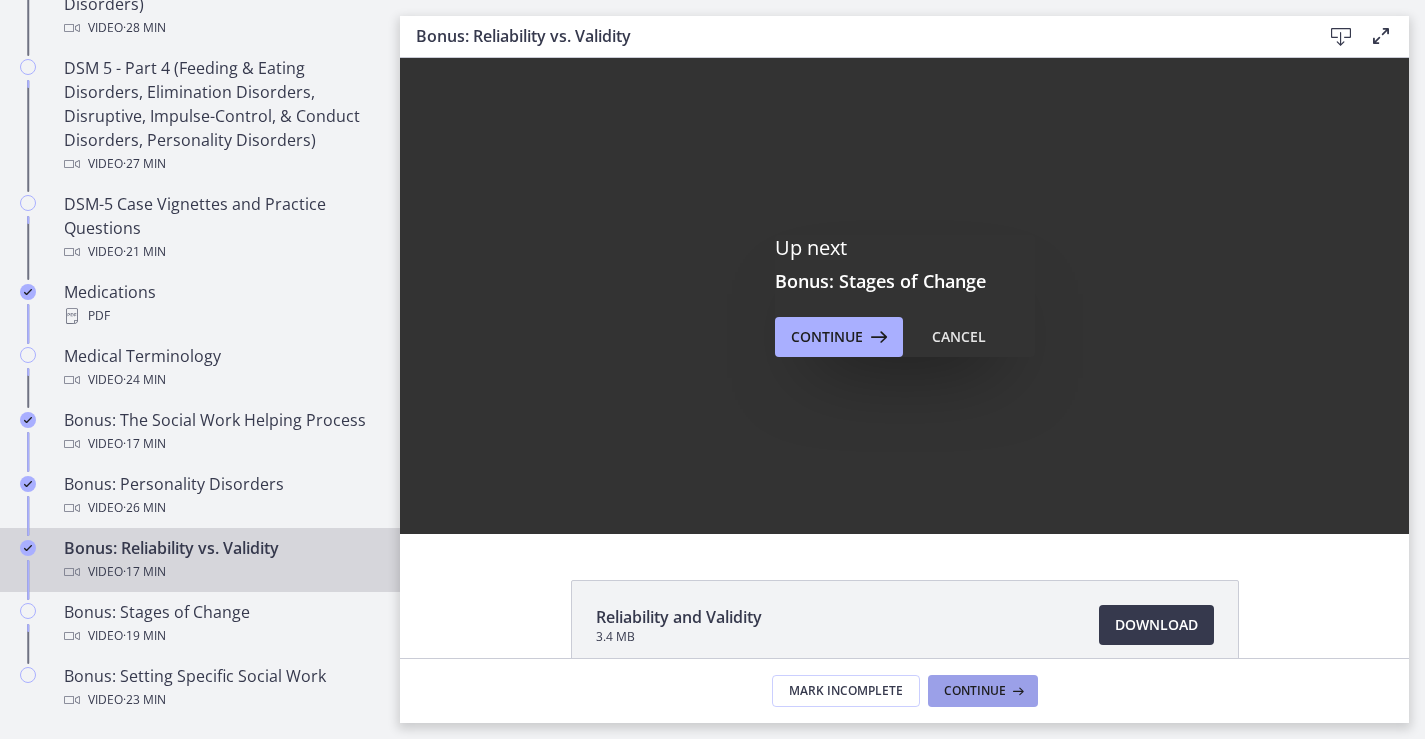 scroll, scrollTop: 0, scrollLeft: 0, axis: both 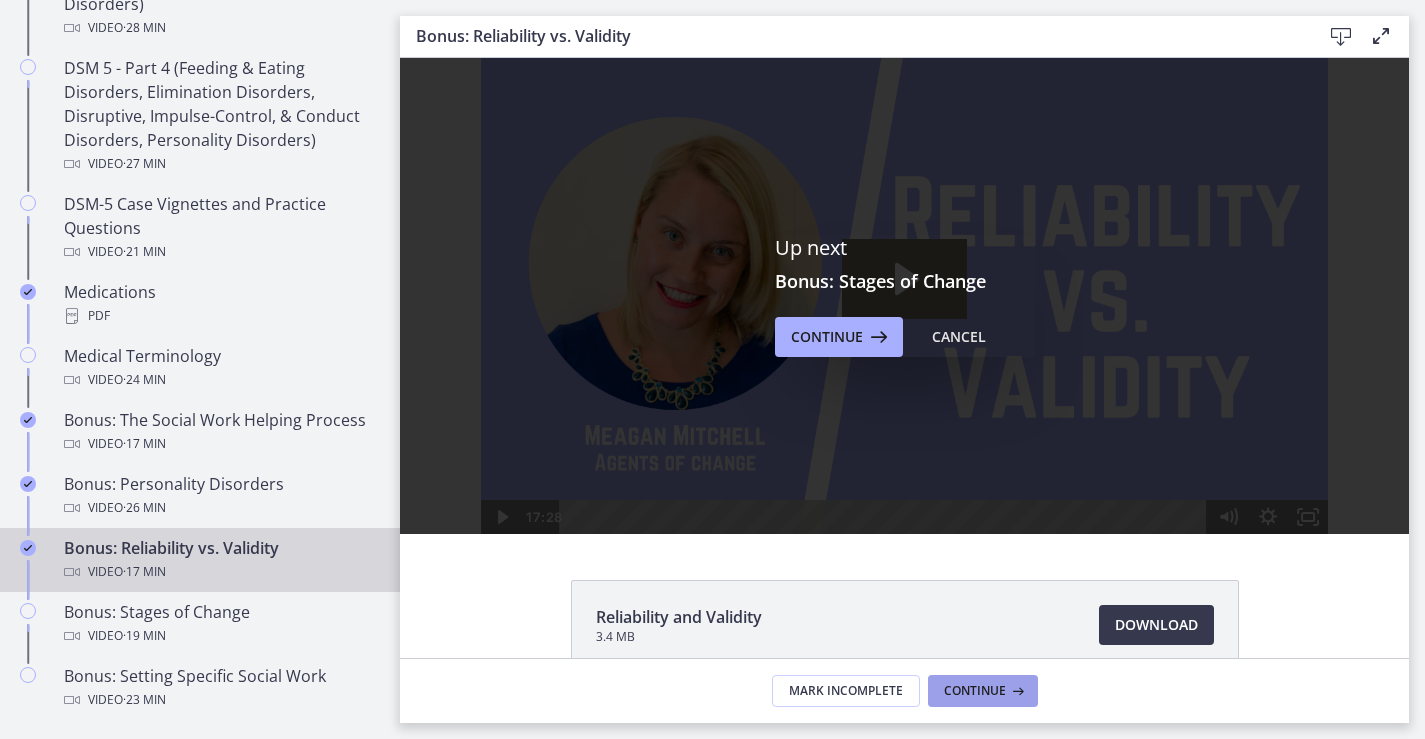 click on "Continue" at bounding box center (983, 691) 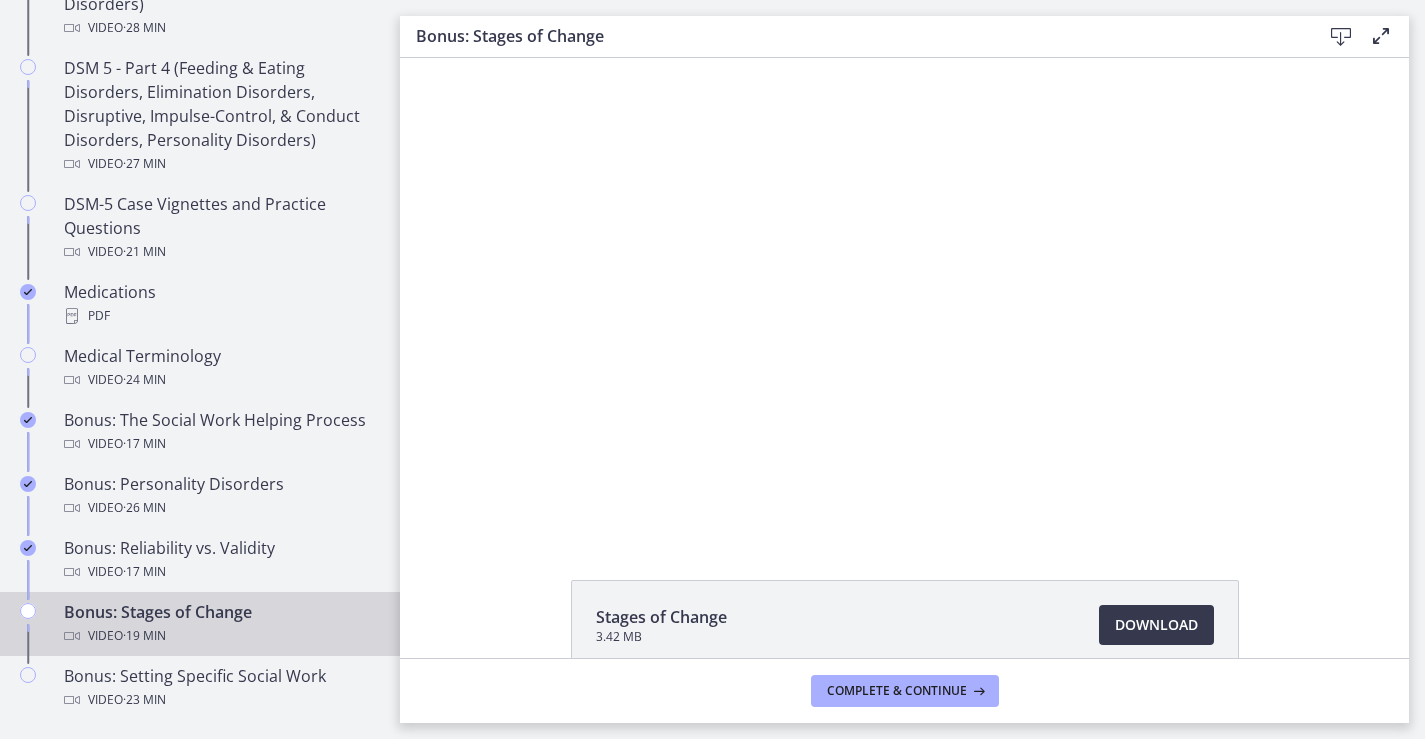 scroll, scrollTop: 0, scrollLeft: 0, axis: both 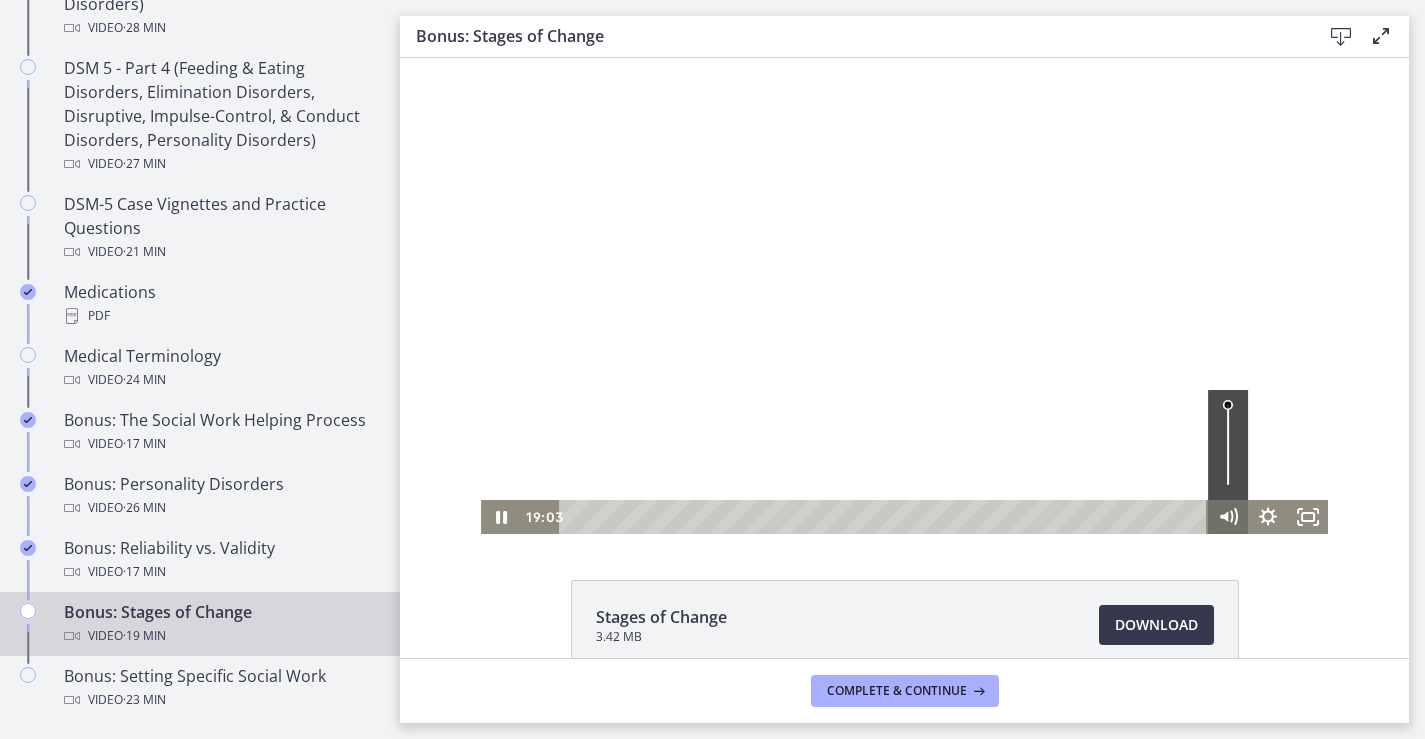 click on "19:03 19:03" at bounding box center [904, 517] 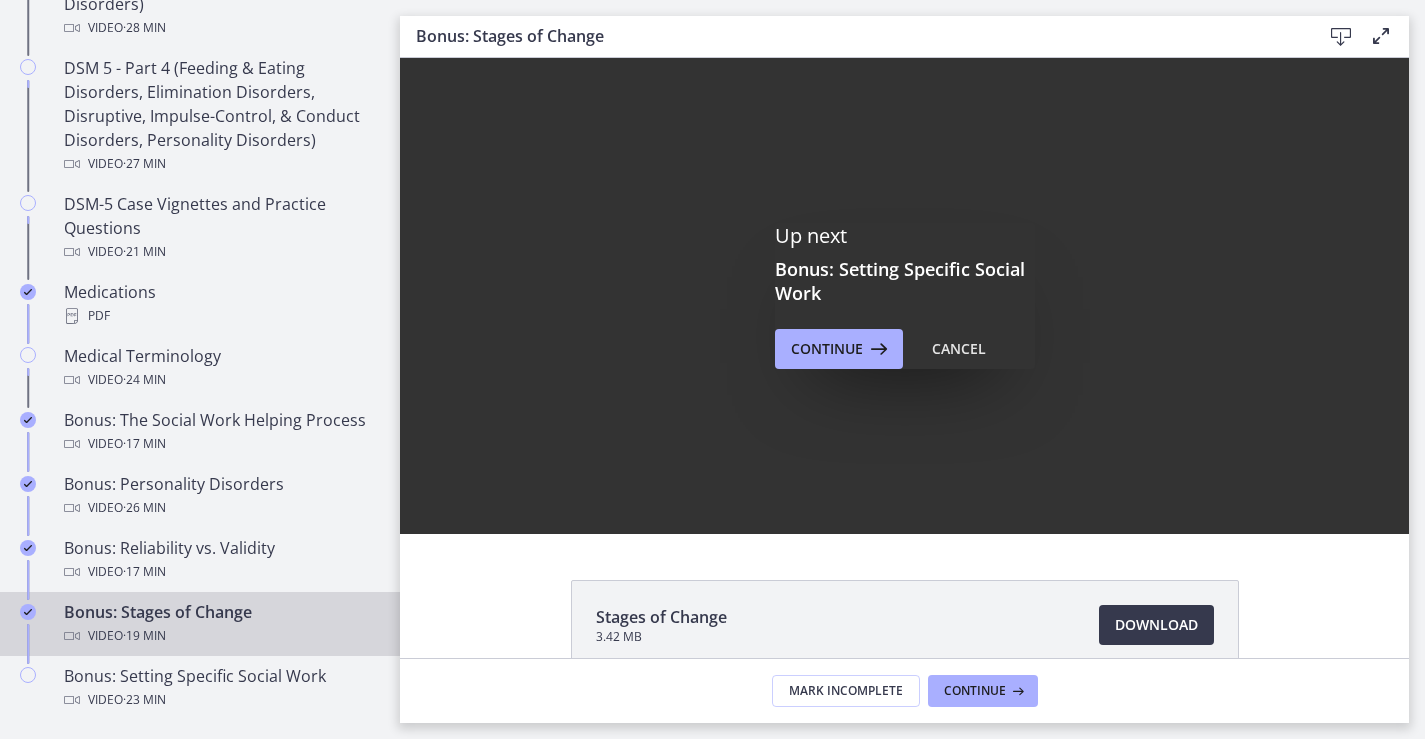 scroll, scrollTop: 0, scrollLeft: 0, axis: both 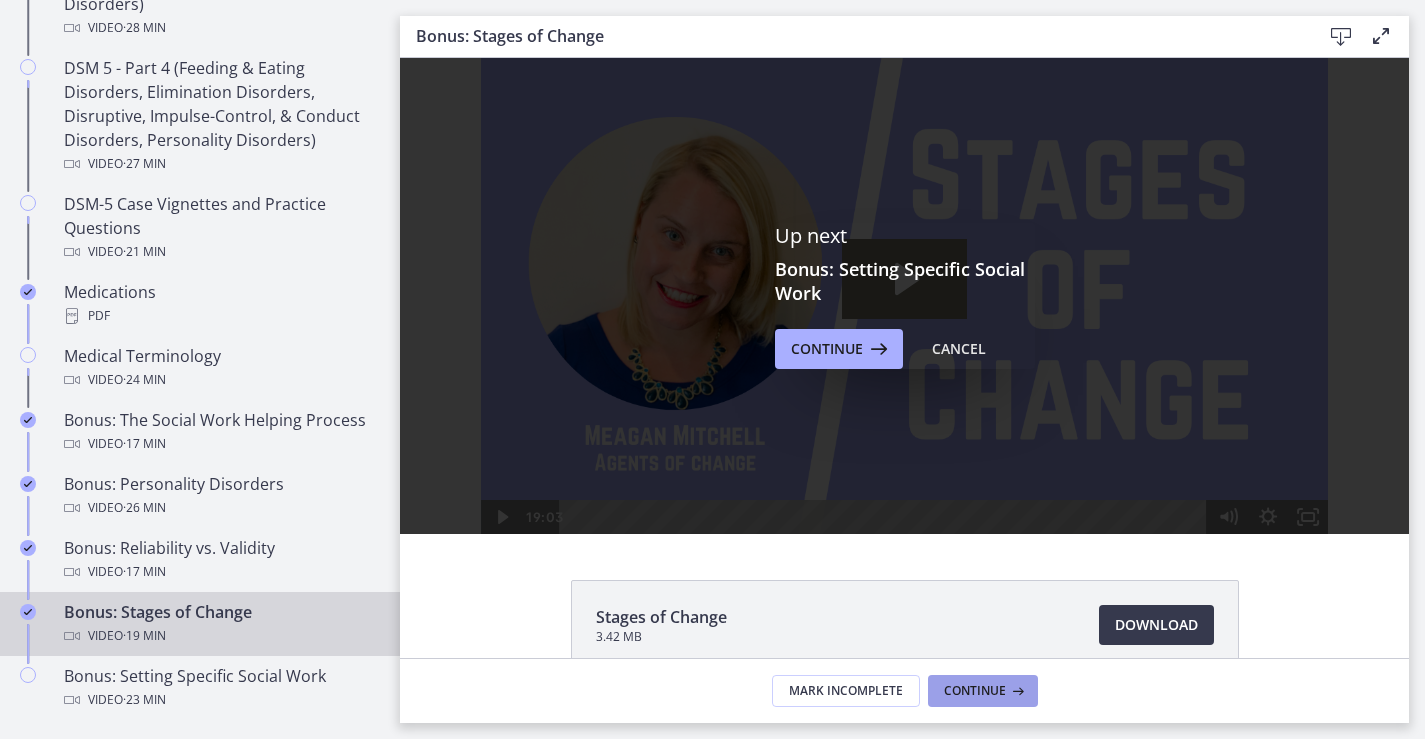 click on "Continue" at bounding box center [983, 691] 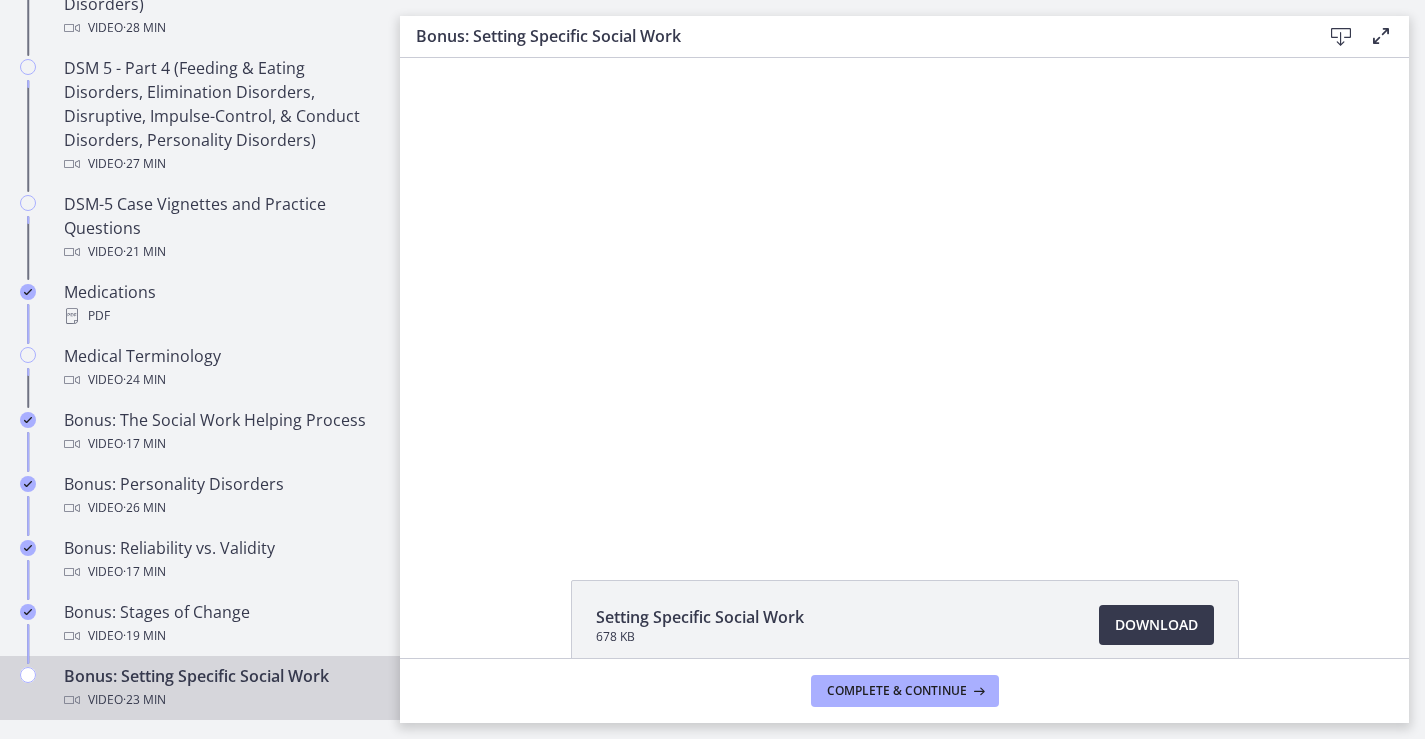 scroll, scrollTop: 0, scrollLeft: 0, axis: both 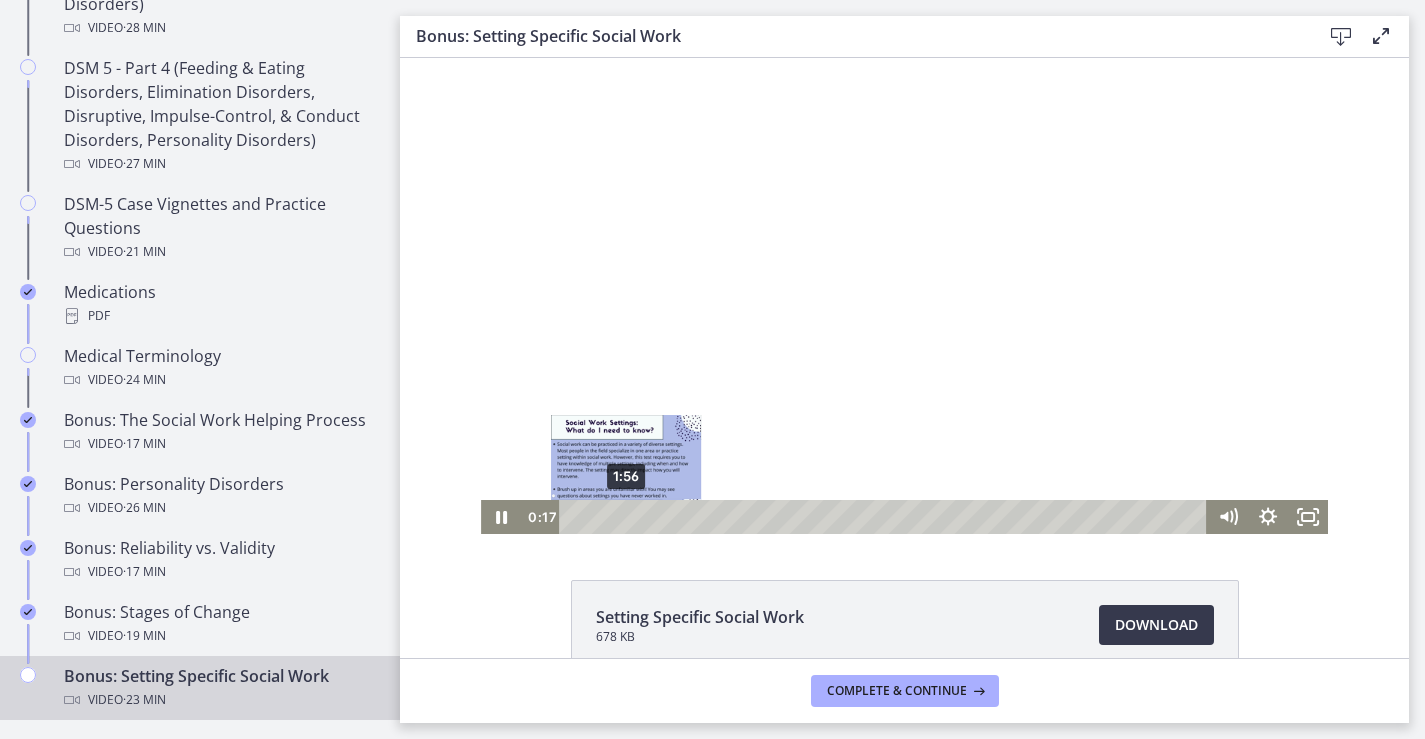 click on "1:56" at bounding box center (885, 517) 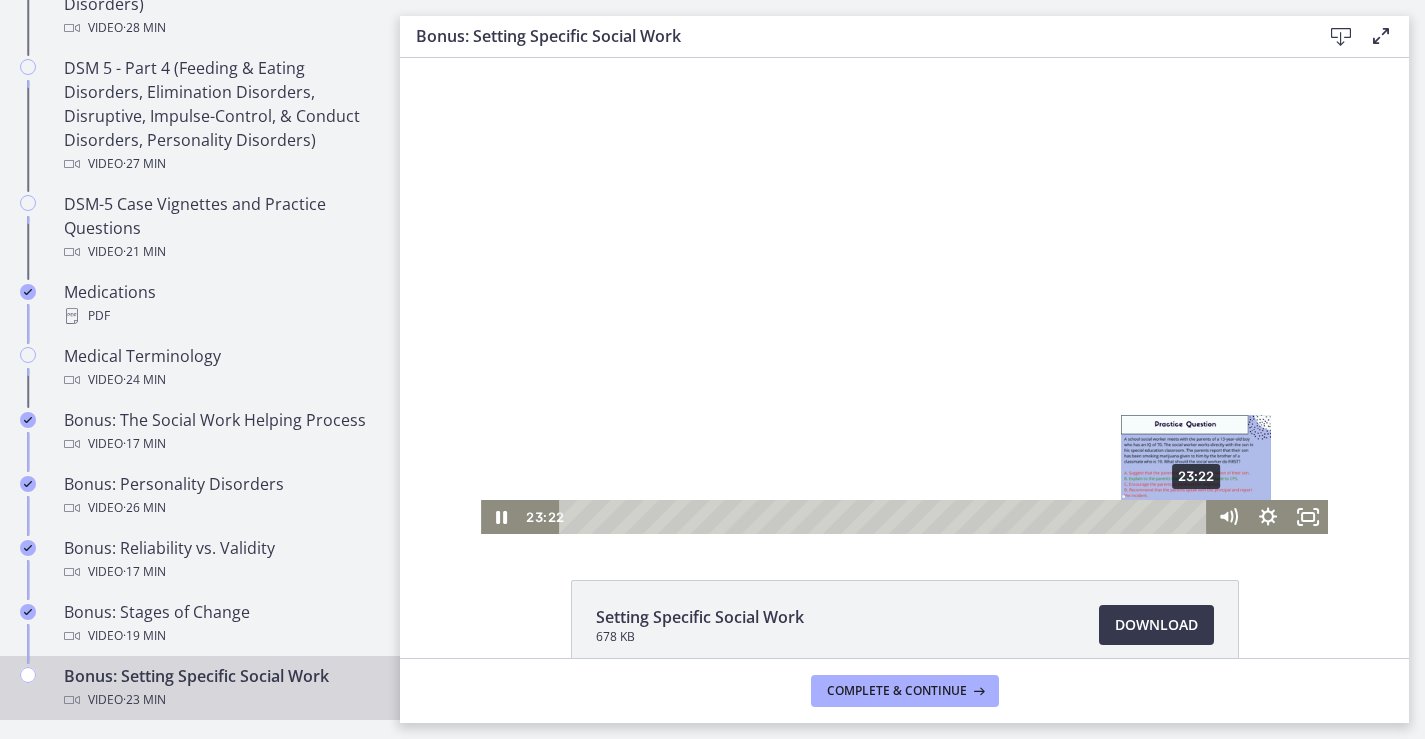 click on "23:22" at bounding box center (885, 517) 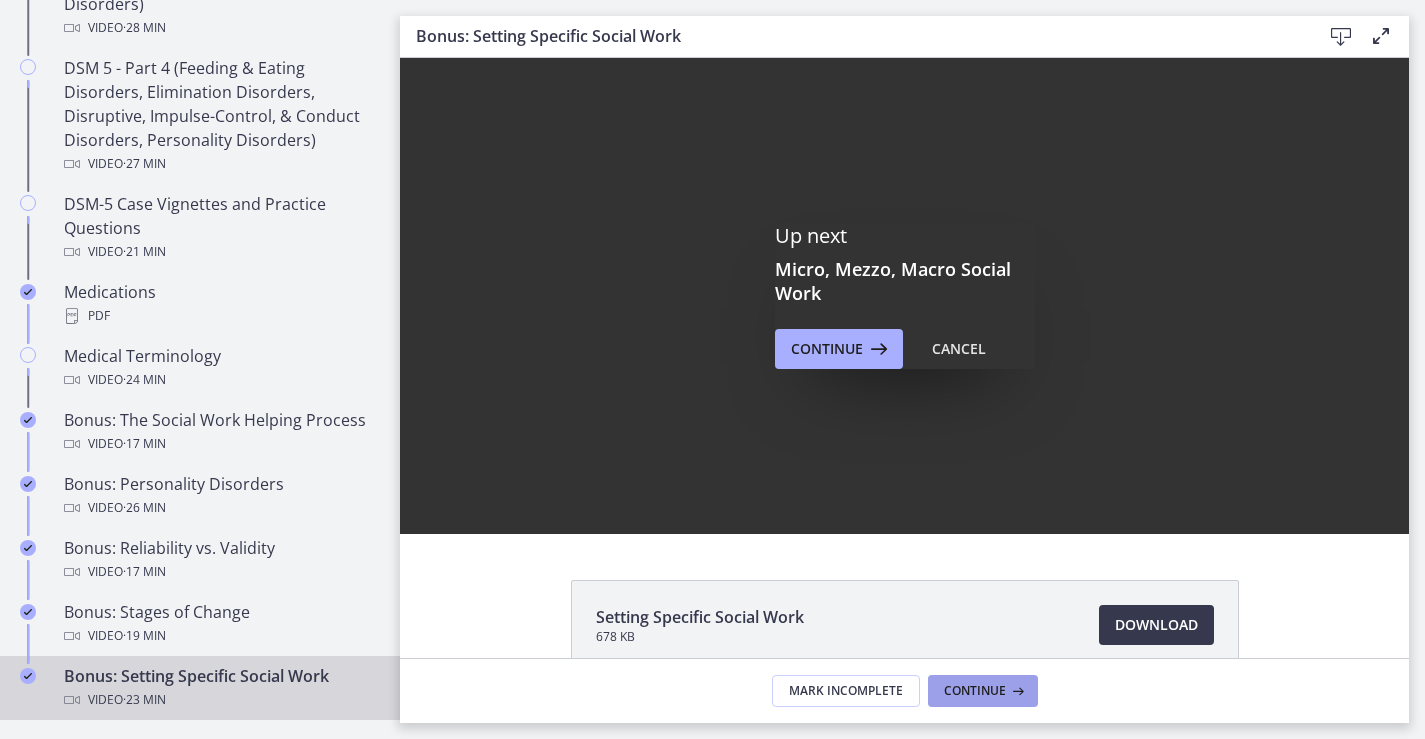 click on "Continue" at bounding box center [983, 691] 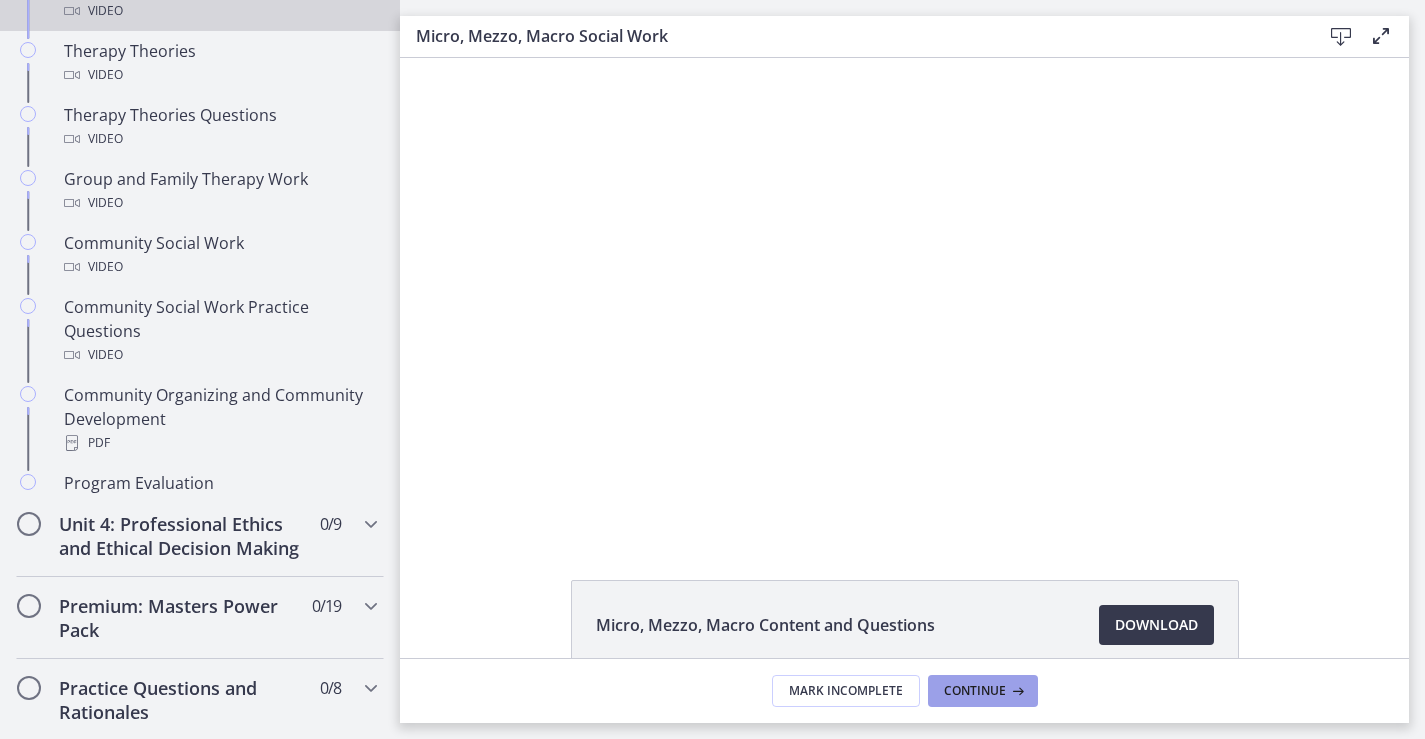 scroll, scrollTop: 0, scrollLeft: 0, axis: both 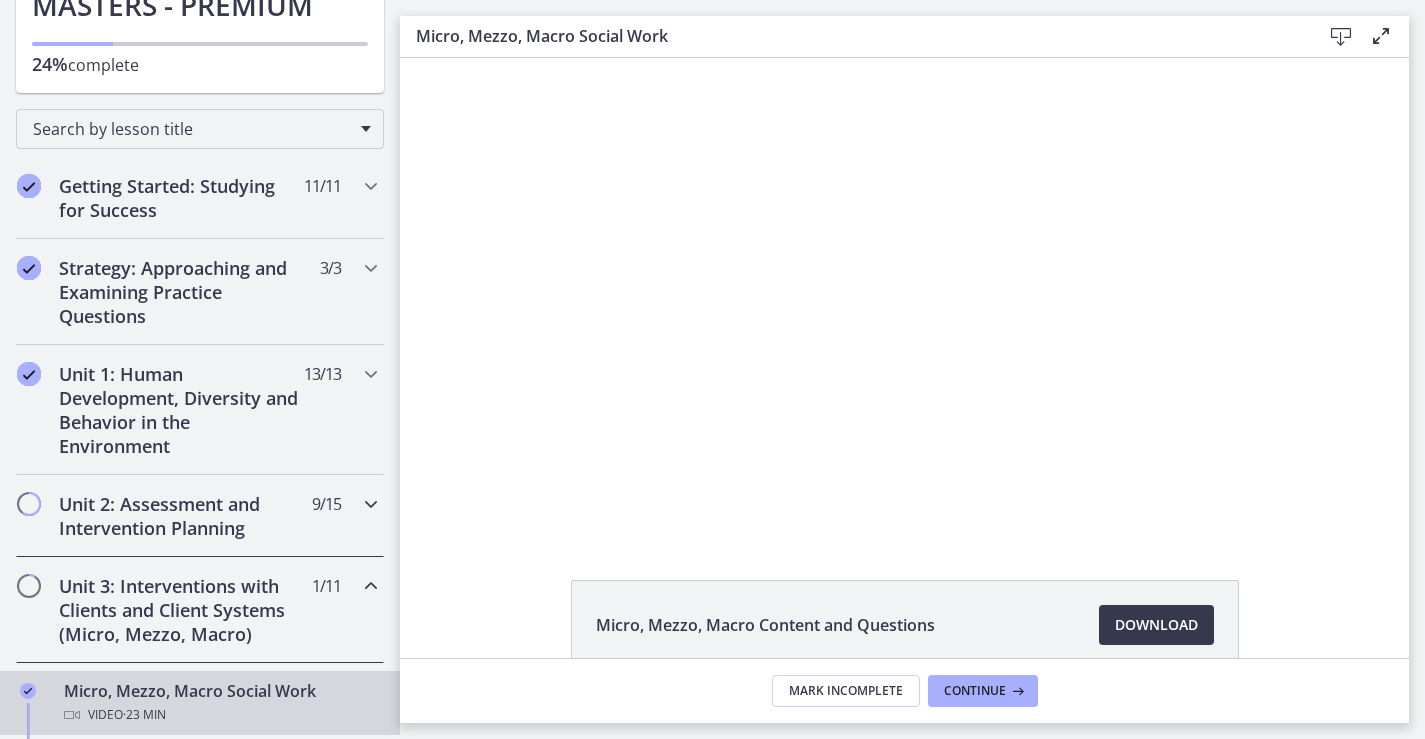 click on "Unit 2: Assessment and Intervention Planning" at bounding box center (181, 516) 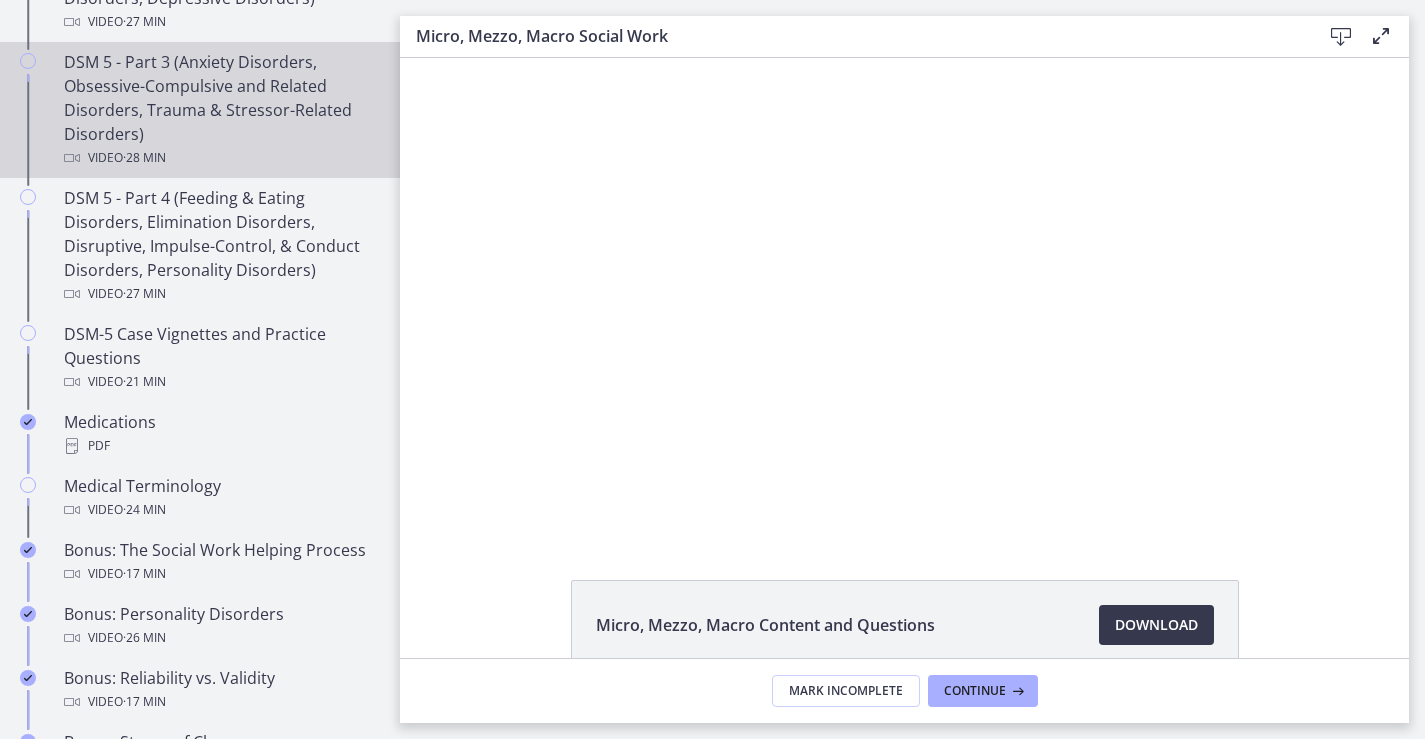 scroll, scrollTop: 1148, scrollLeft: 0, axis: vertical 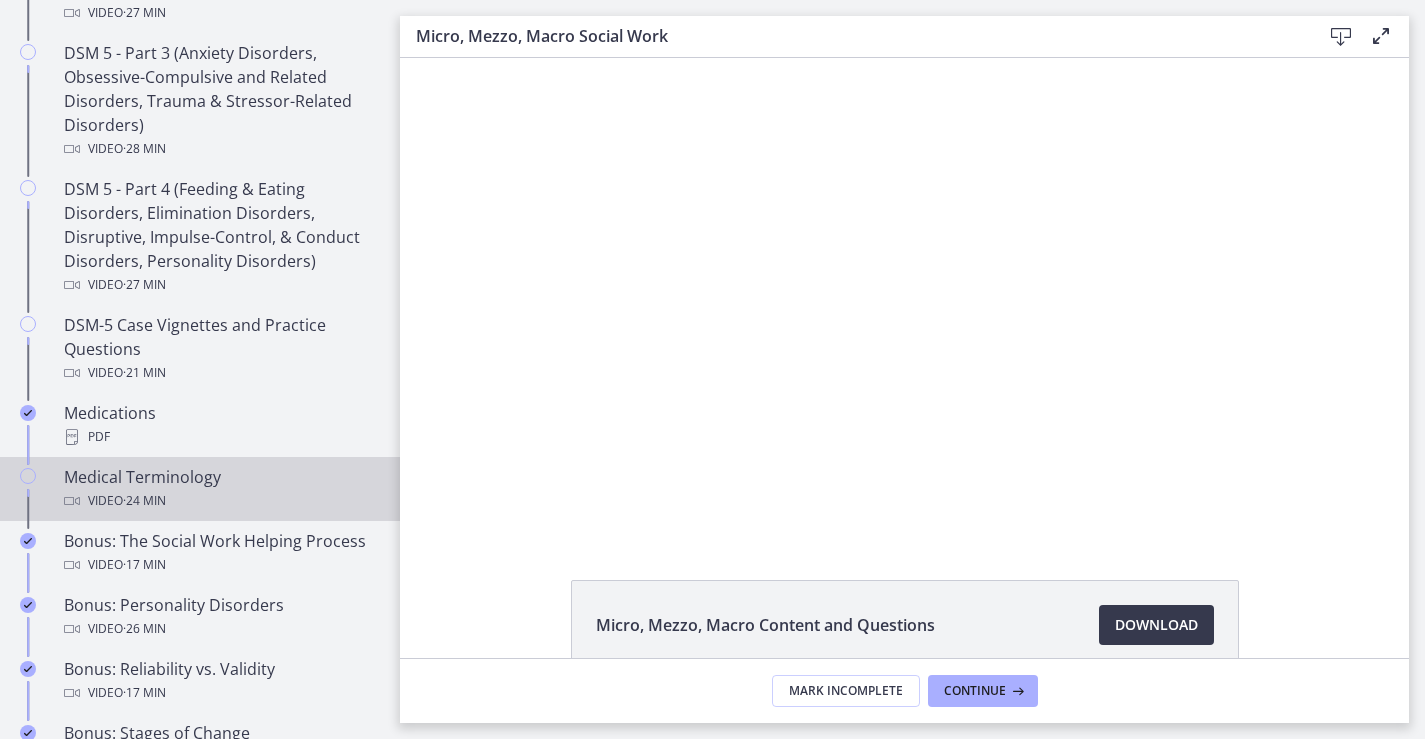 click on "Video
·  24 min" at bounding box center [220, 501] 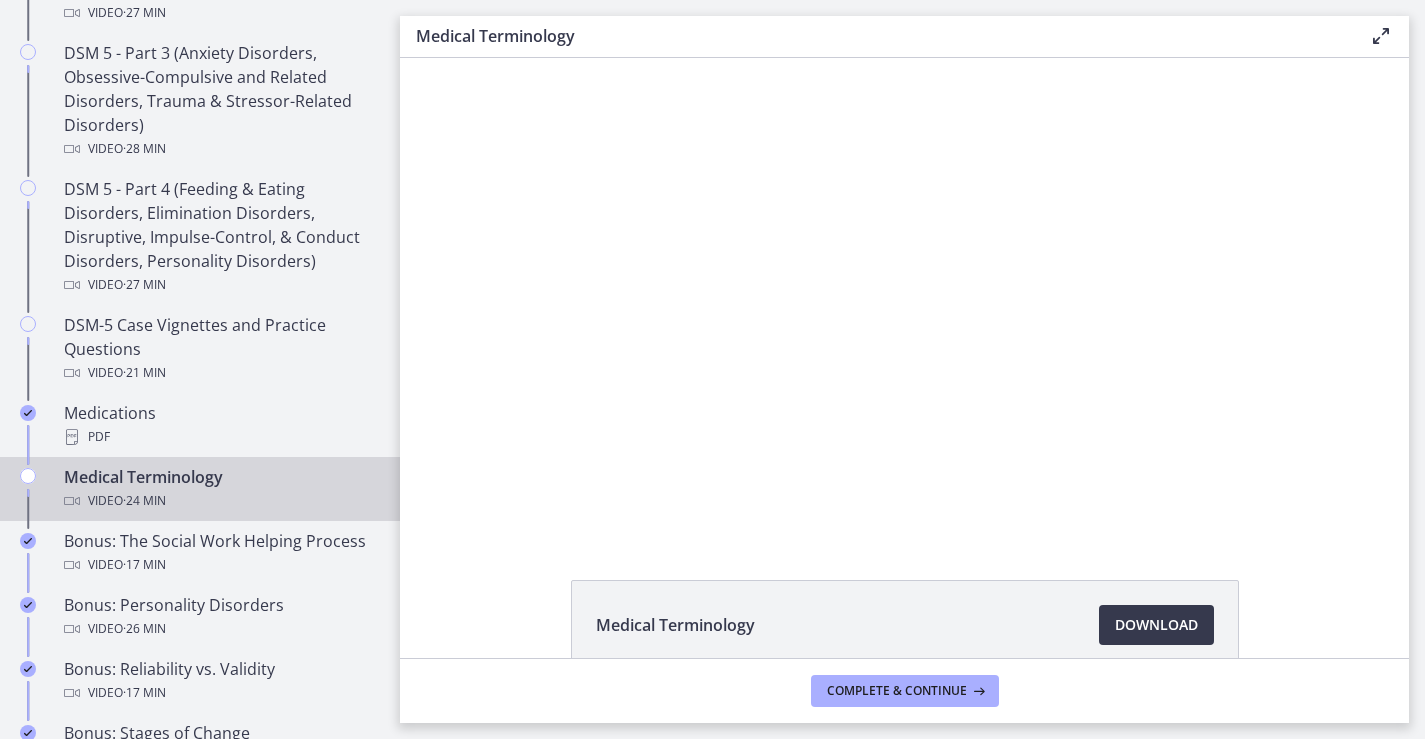 scroll, scrollTop: 0, scrollLeft: 0, axis: both 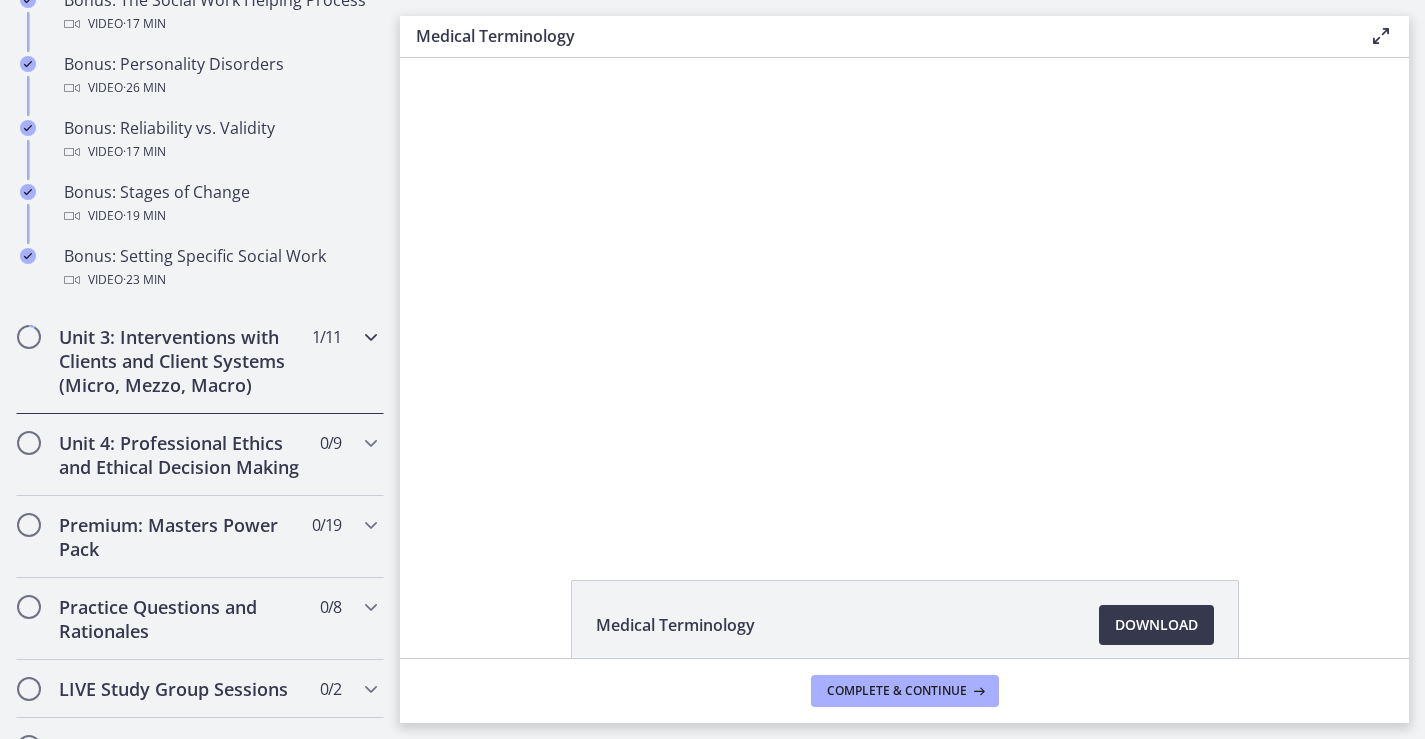 click on "Unit 3: Interventions with Clients and Client Systems (Micro, Mezzo, Macro)" at bounding box center [181, 361] 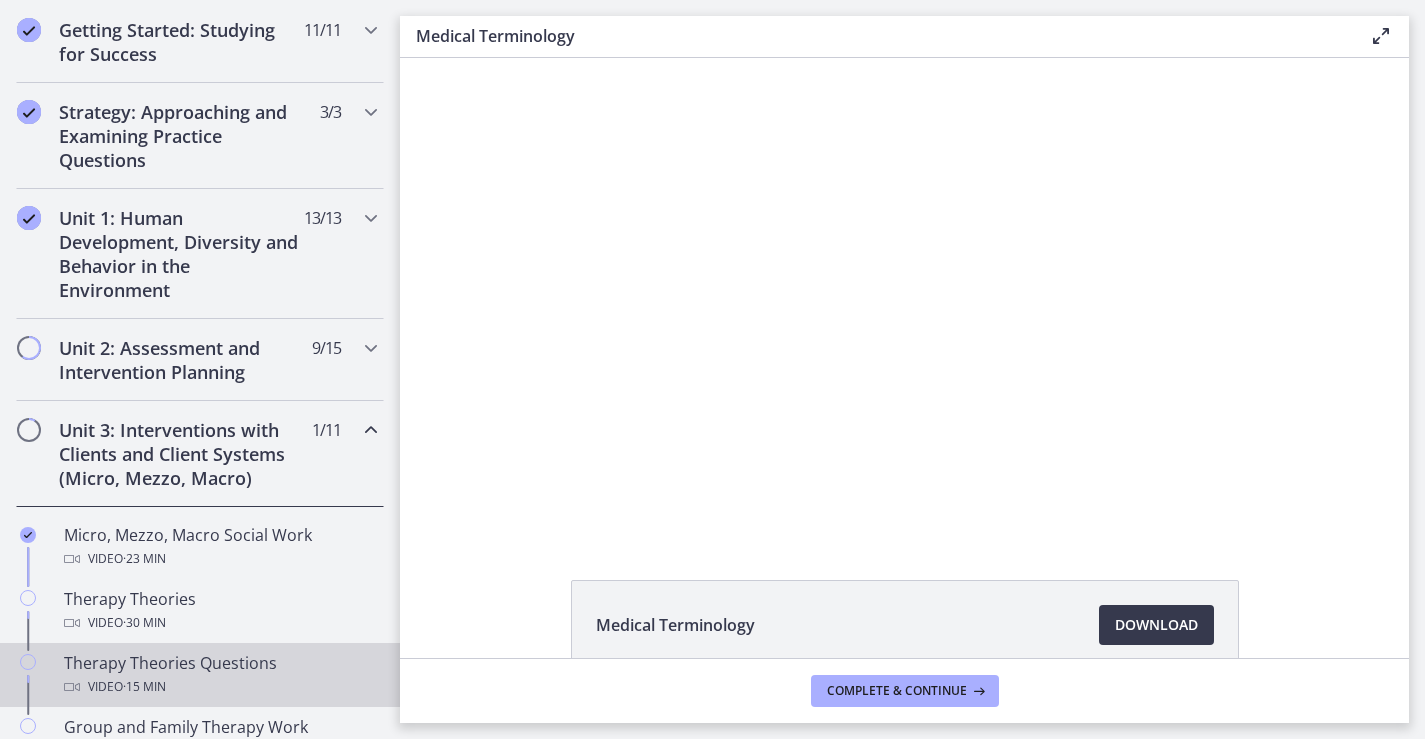 scroll, scrollTop: 400, scrollLeft: 0, axis: vertical 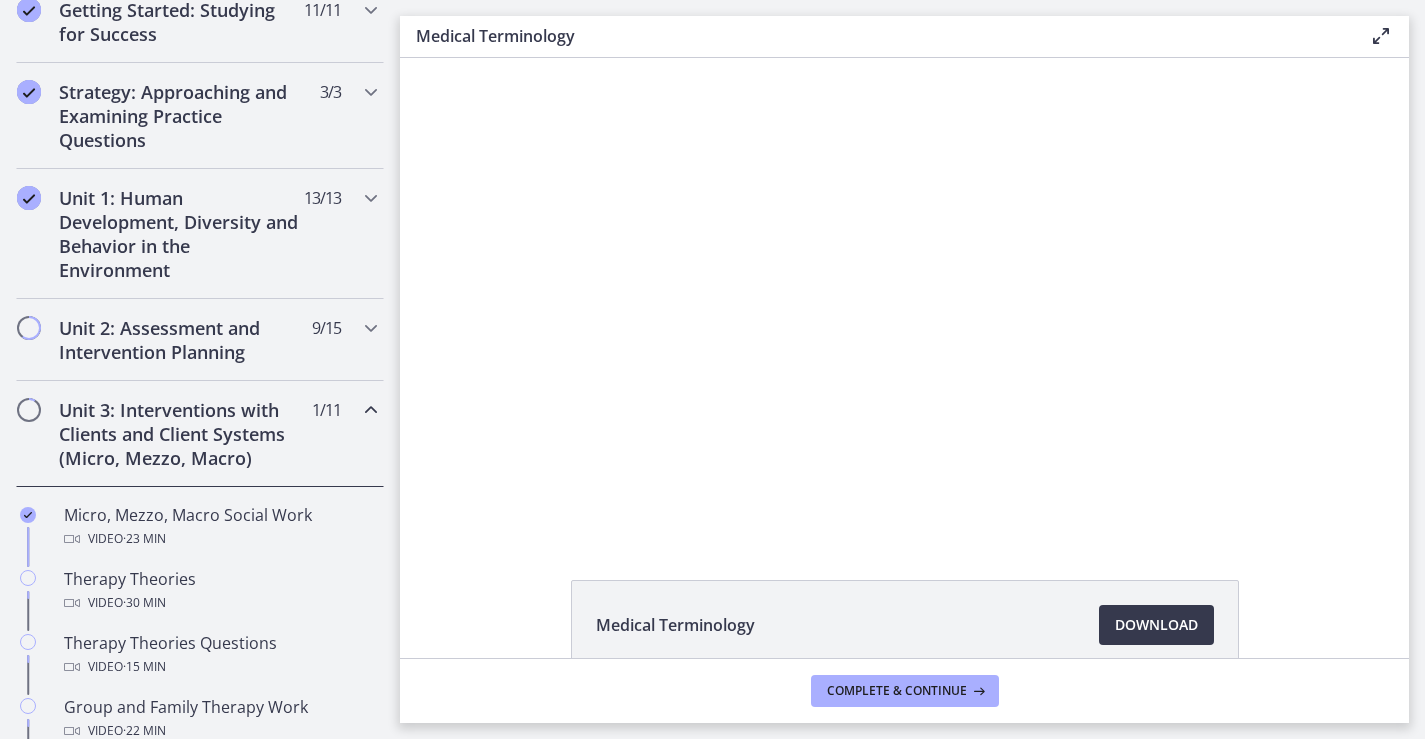 click on "Unit 3: Interventions with Clients and Client Systems (Micro, Mezzo, Macro)" at bounding box center (181, 434) 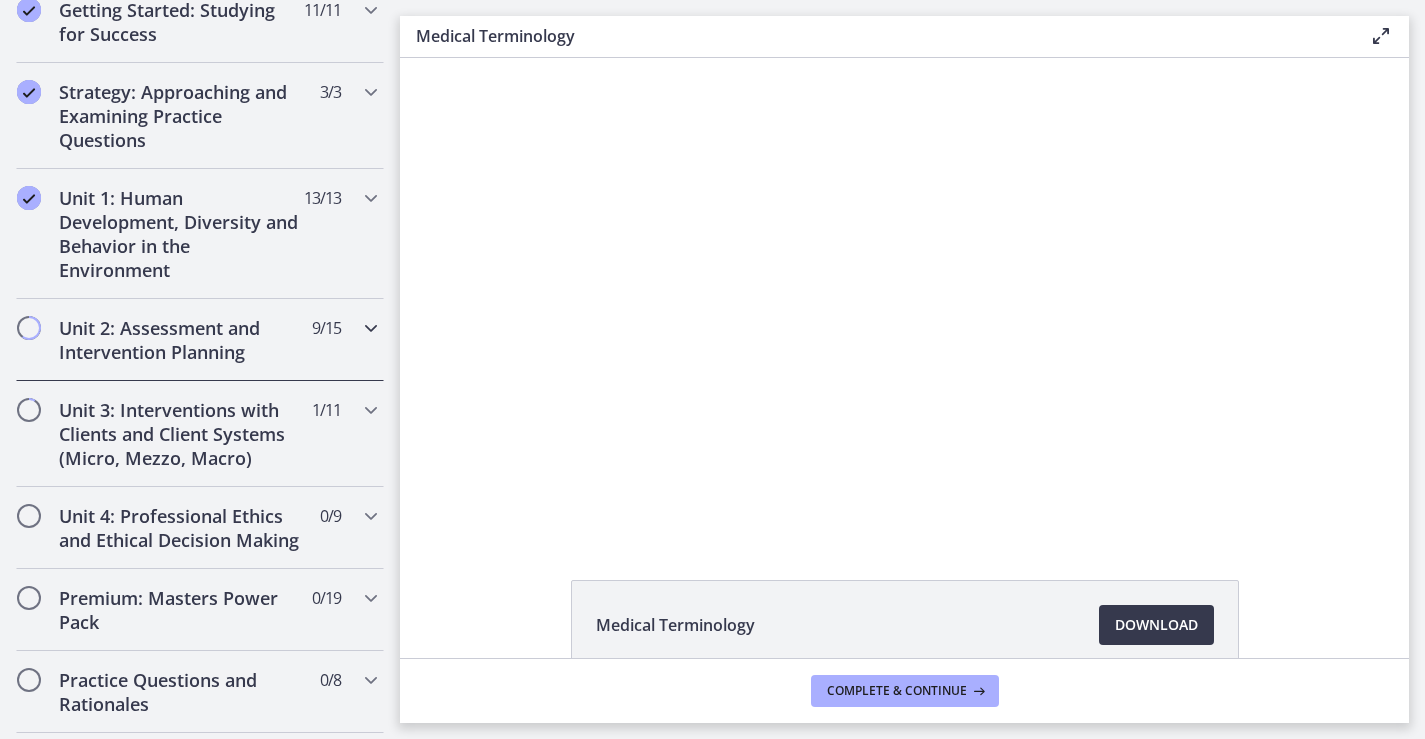 click on "Unit 2: Assessment and Intervention Planning
9  /  15
Completed" at bounding box center (200, 340) 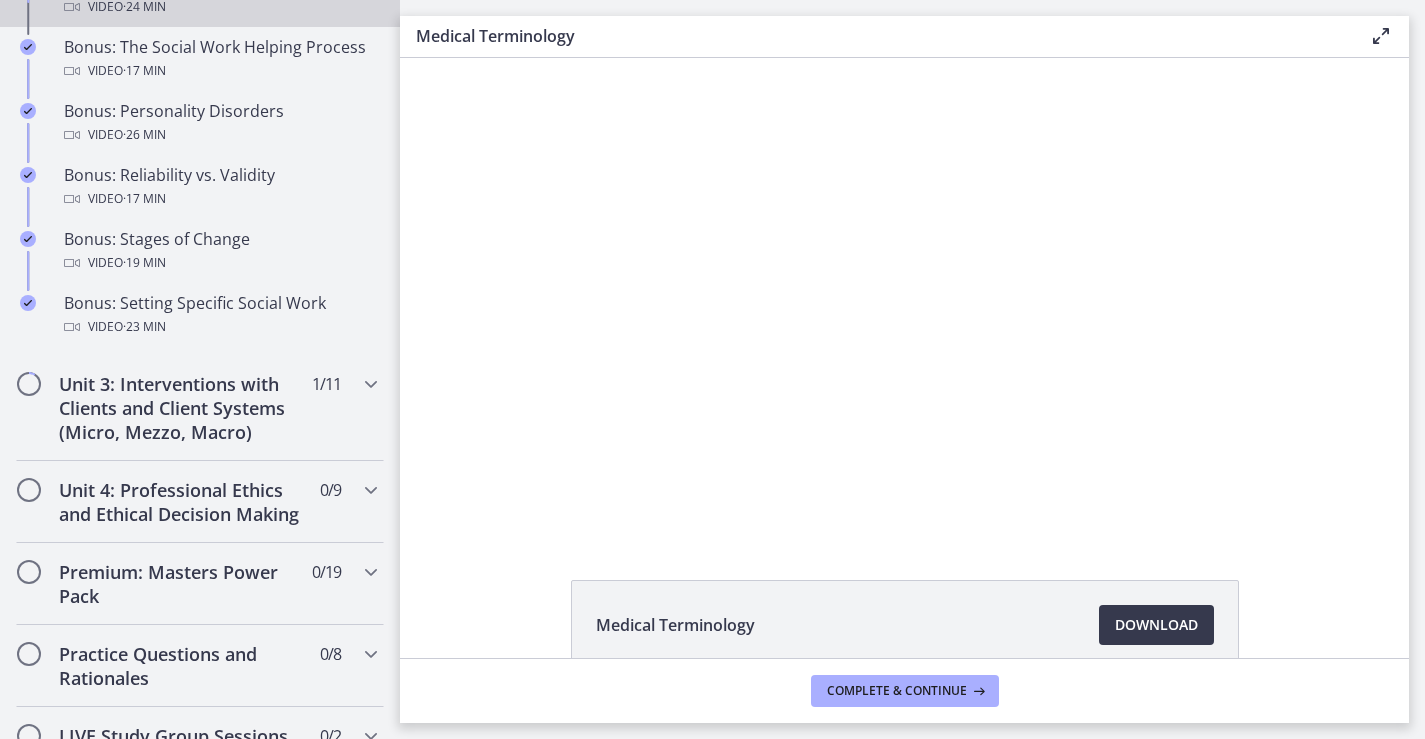 scroll, scrollTop: 1652, scrollLeft: 0, axis: vertical 